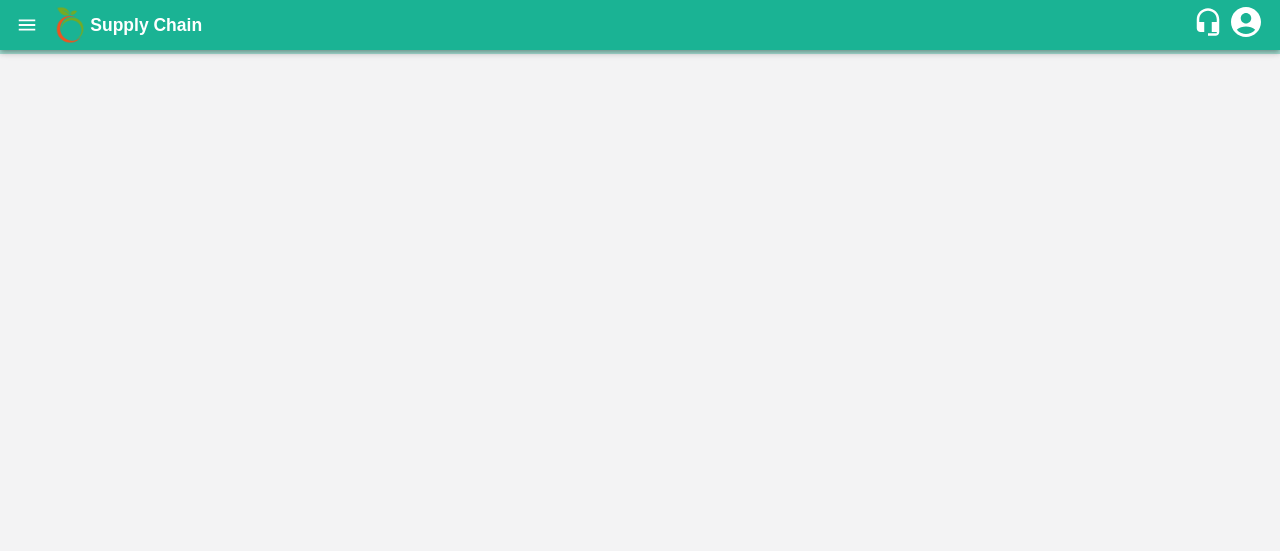 scroll, scrollTop: 0, scrollLeft: 0, axis: both 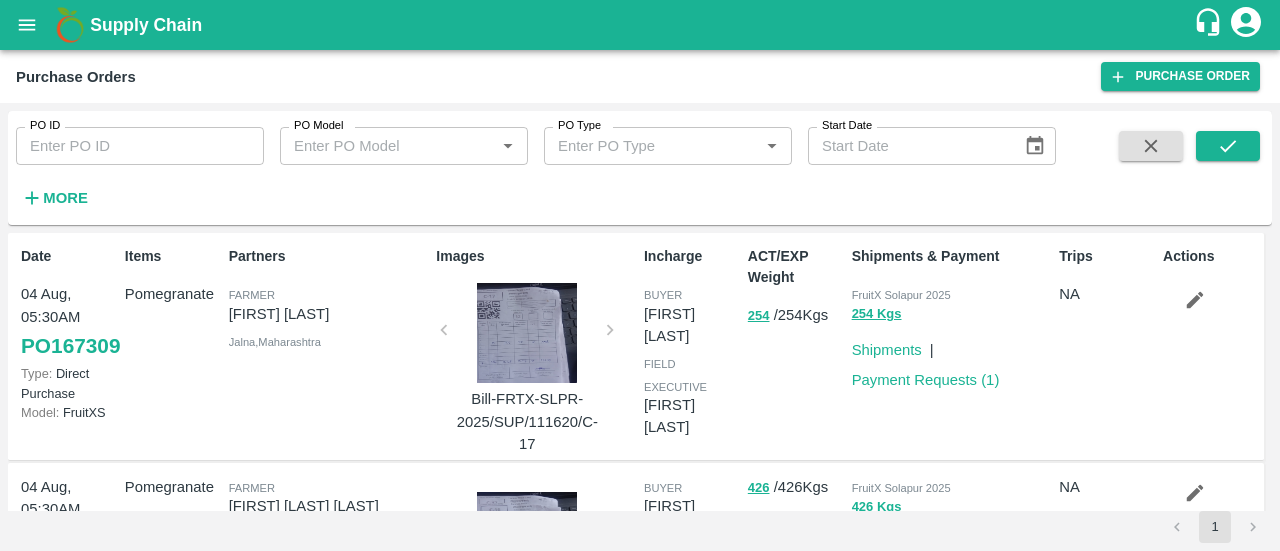 click 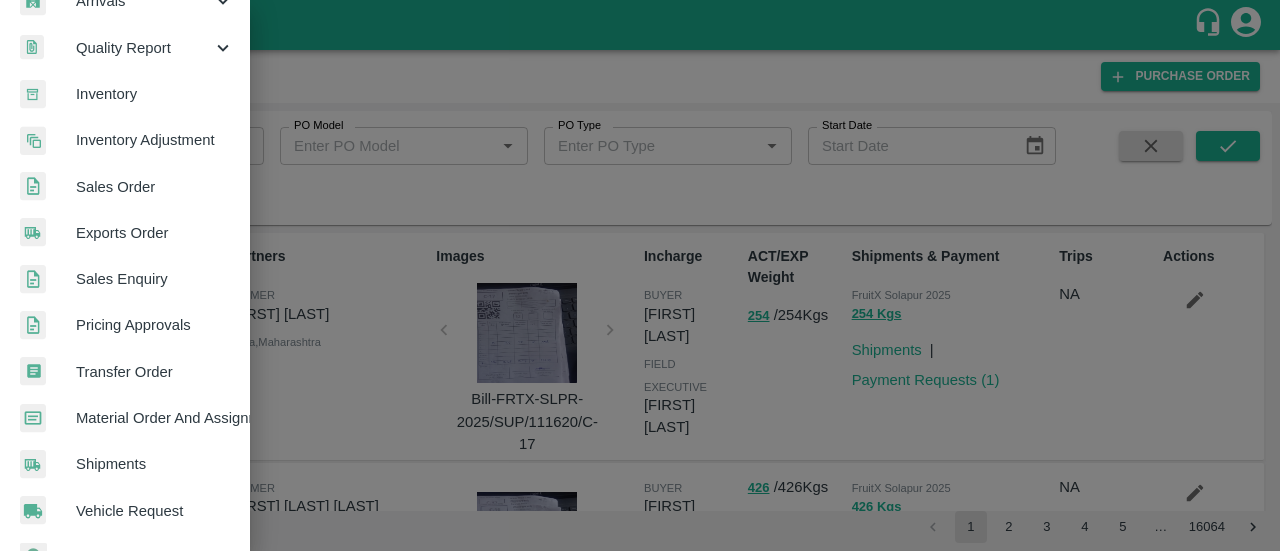 scroll, scrollTop: 112, scrollLeft: 0, axis: vertical 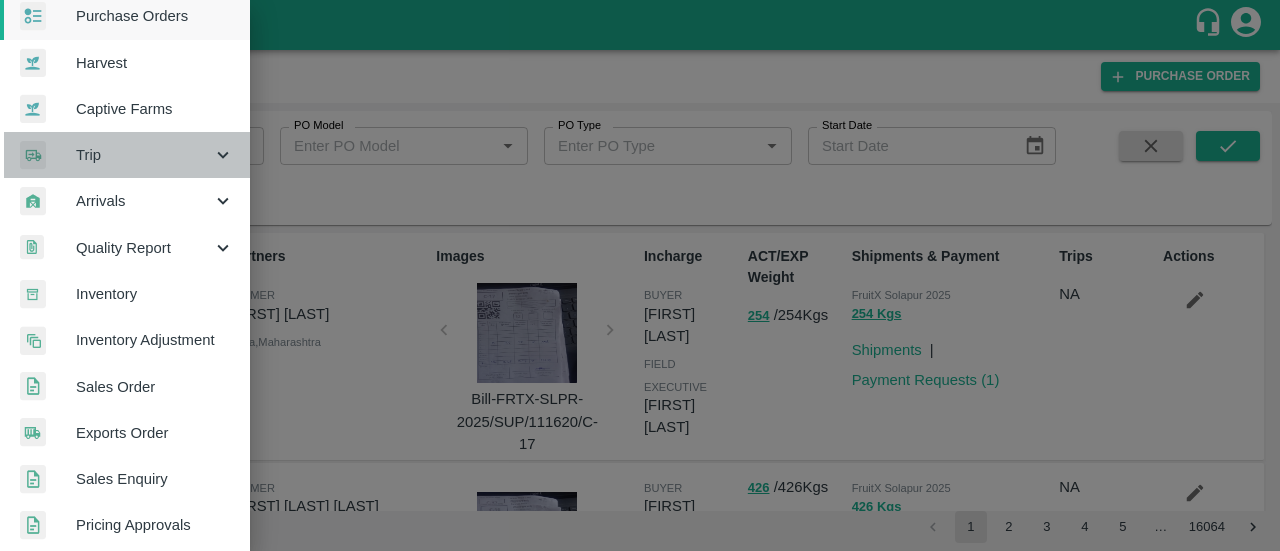 click on "Trip" at bounding box center [125, 155] 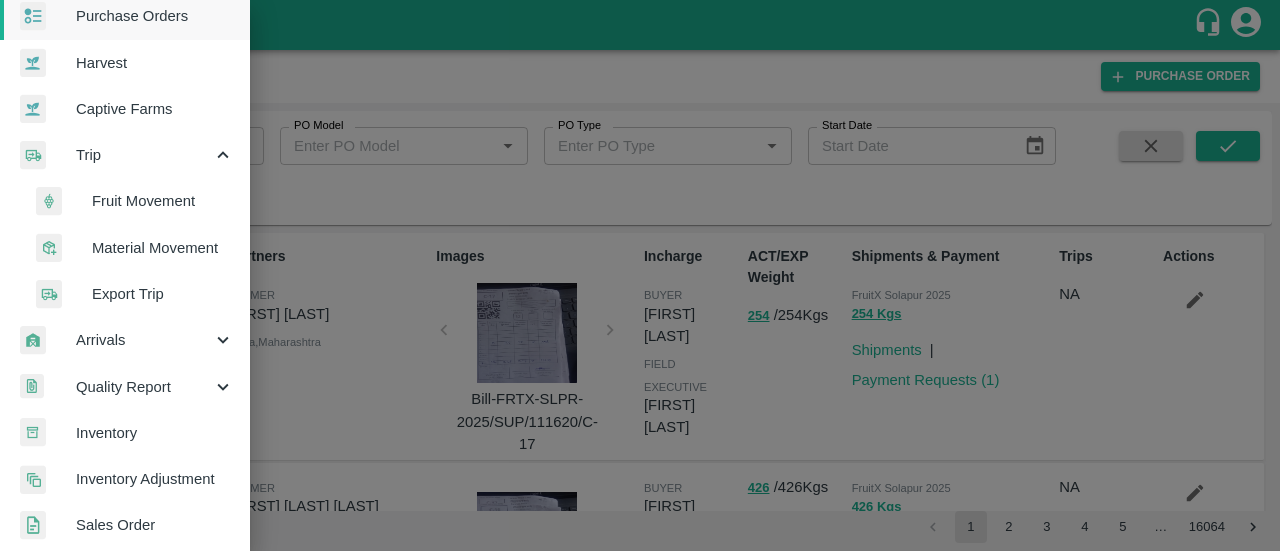 click on "Export Trip" at bounding box center (163, 294) 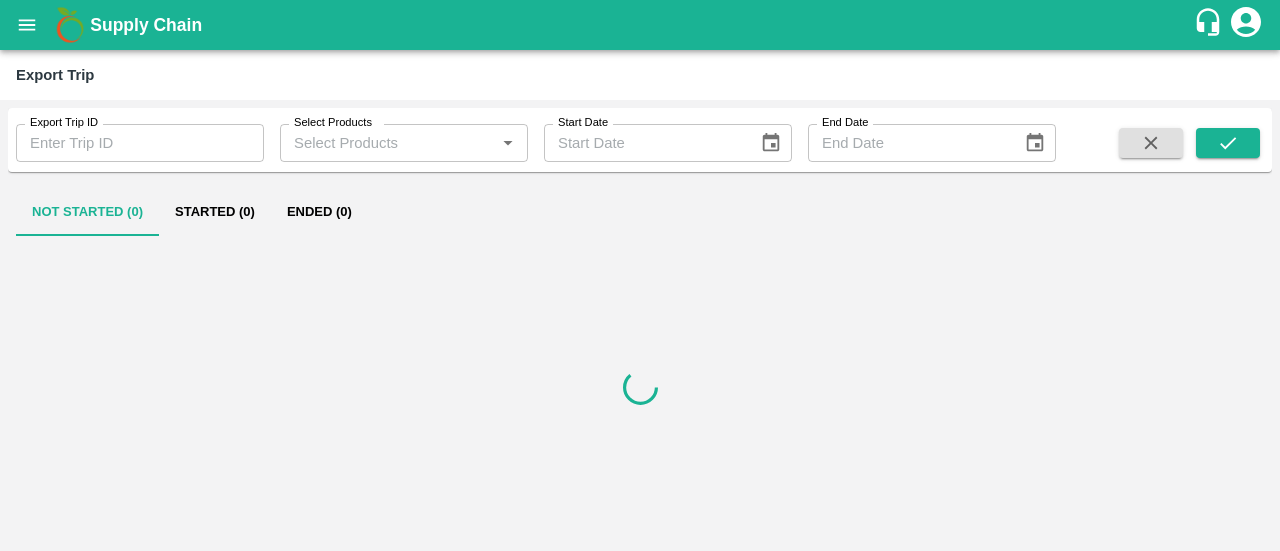 type 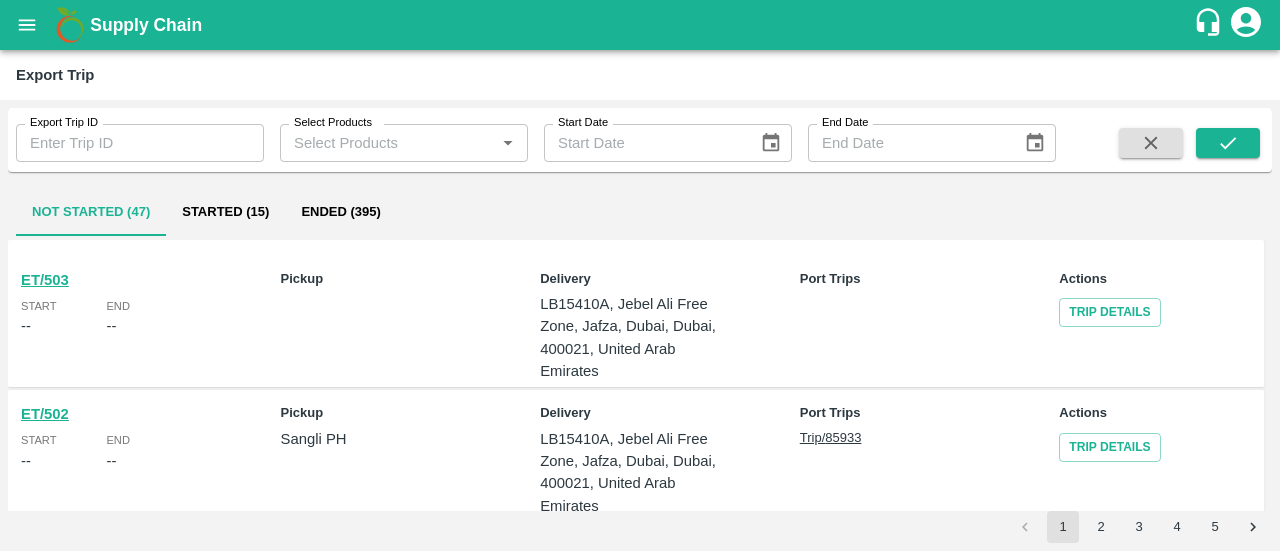 click 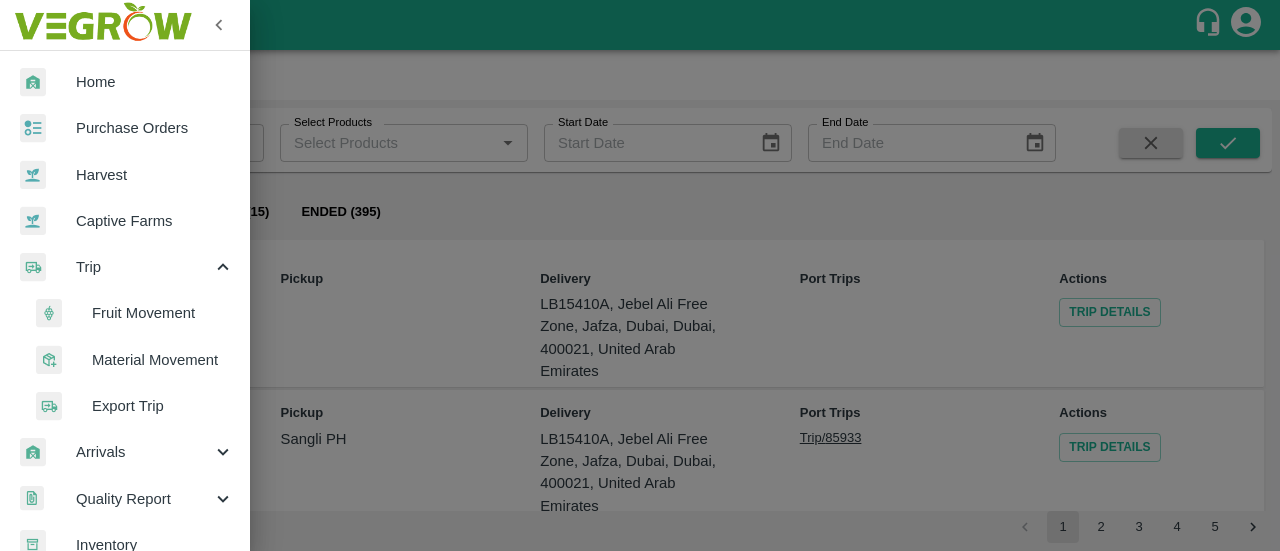 scroll, scrollTop: 467, scrollLeft: 0, axis: vertical 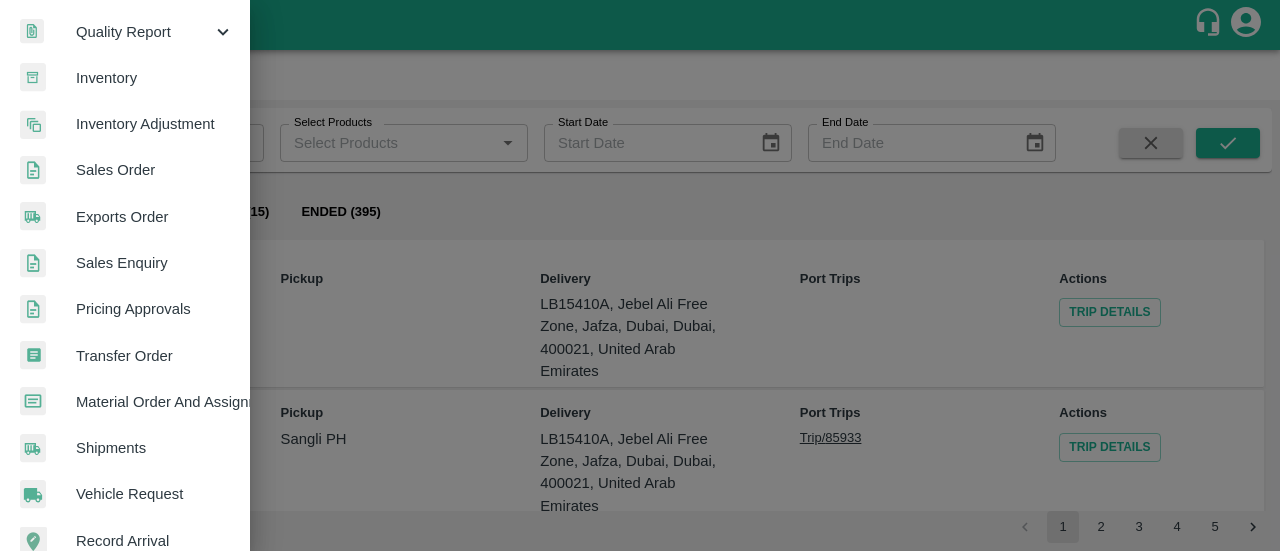 click on "Sales Order" at bounding box center (155, 170) 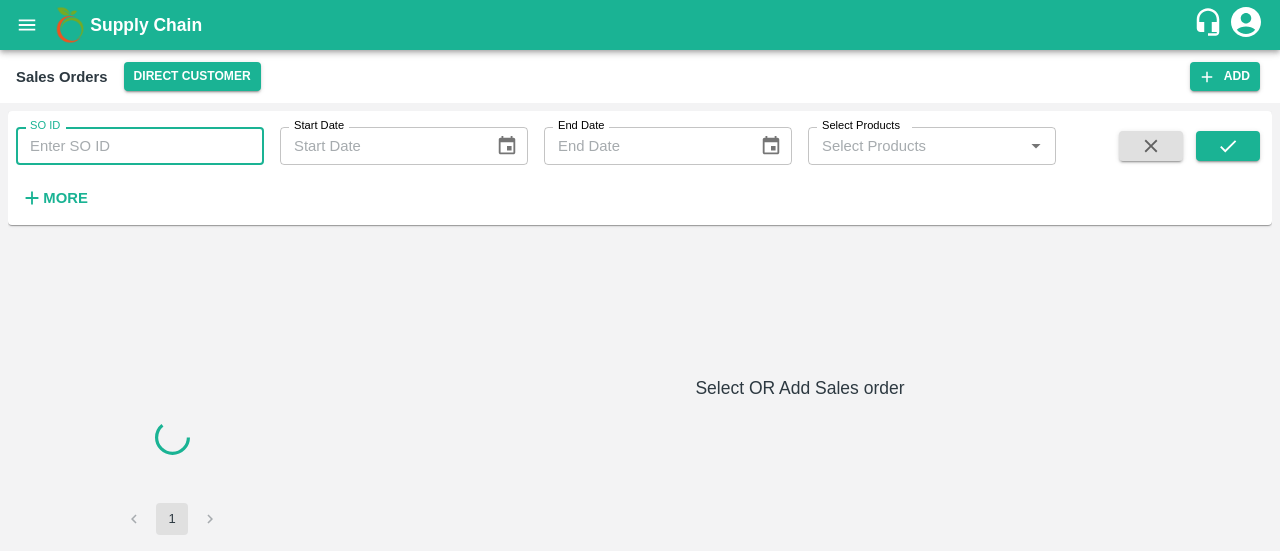 click on "SO ID" at bounding box center [140, 146] 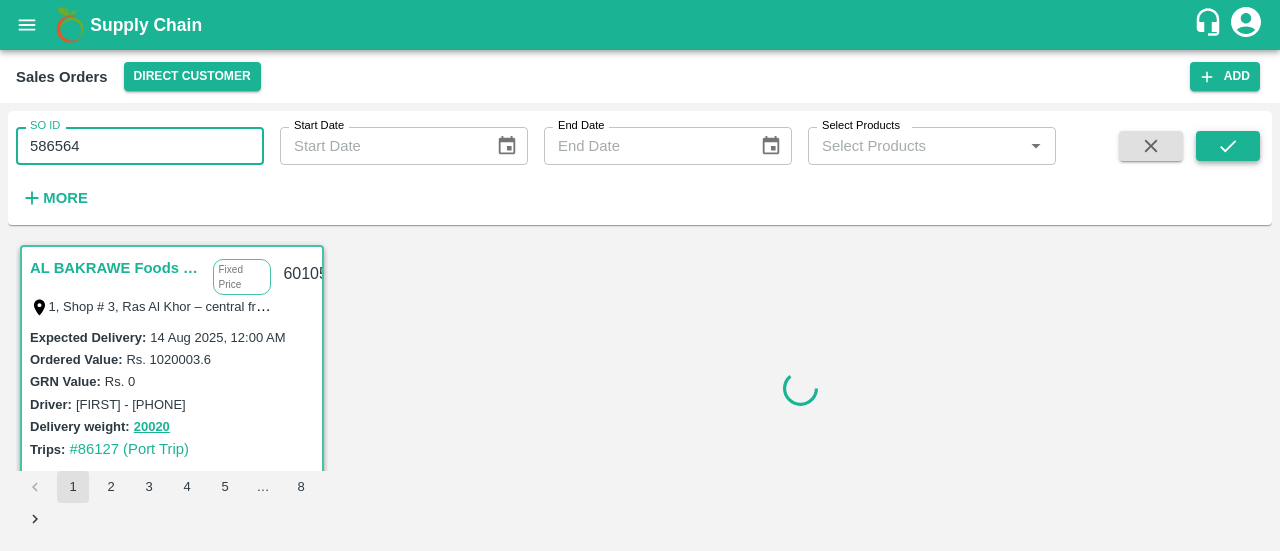 type on "586564" 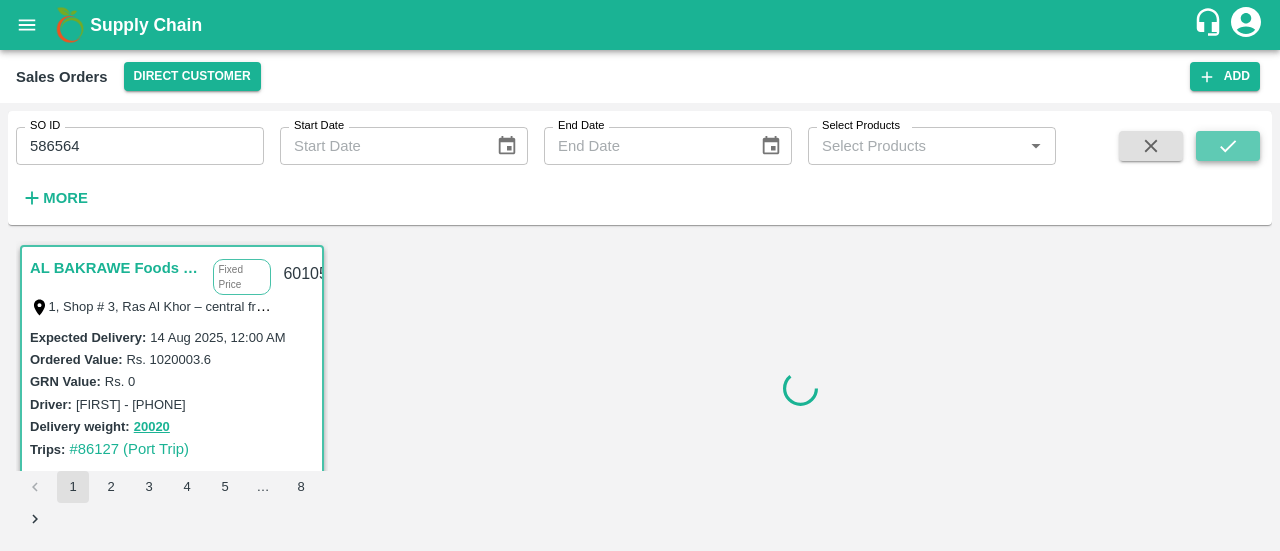 click 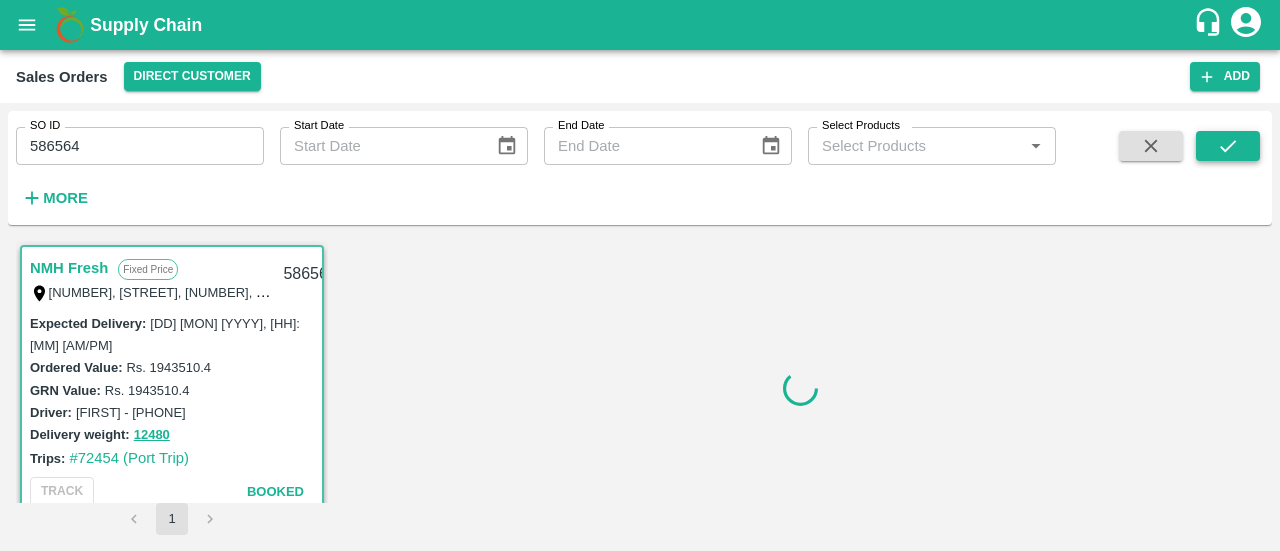 scroll, scrollTop: 6, scrollLeft: 0, axis: vertical 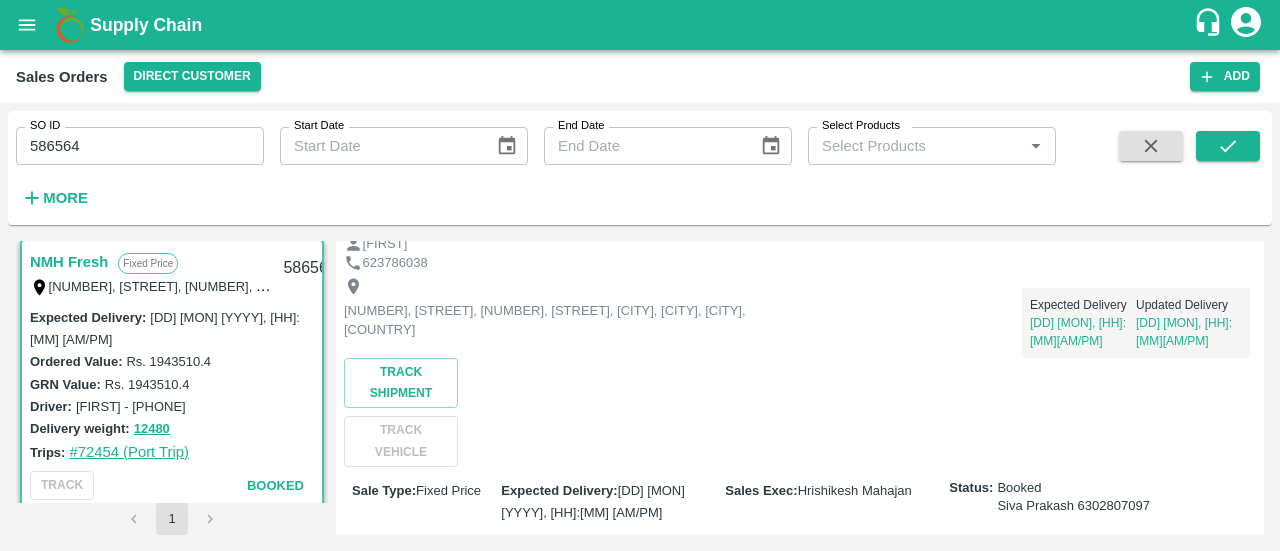click on "#72454 (Port Trip)" at bounding box center (129, 452) 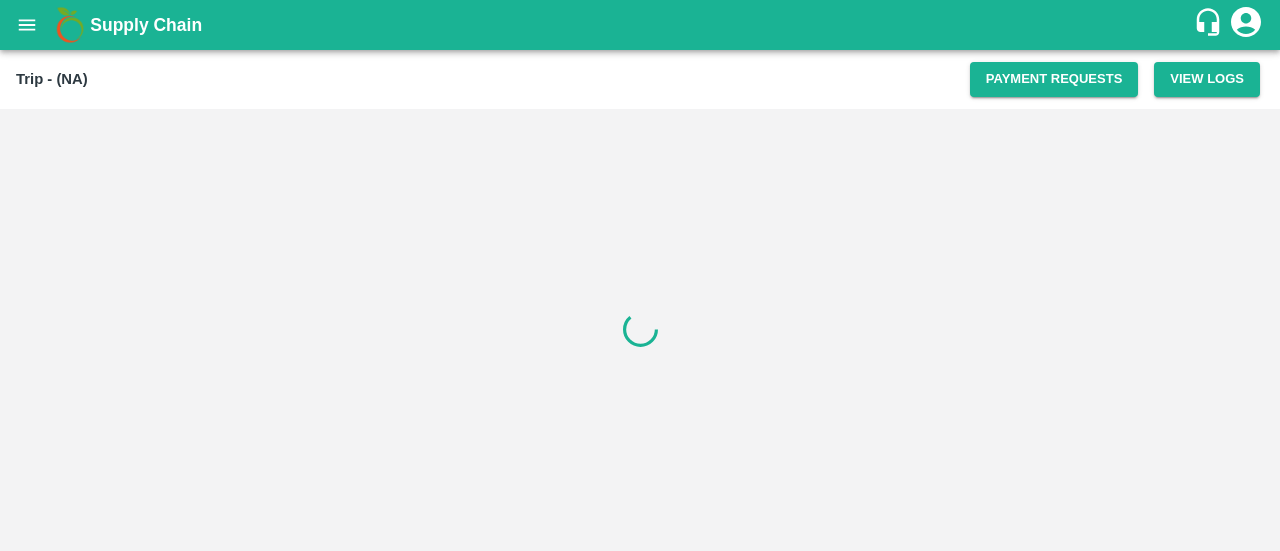 scroll, scrollTop: 0, scrollLeft: 0, axis: both 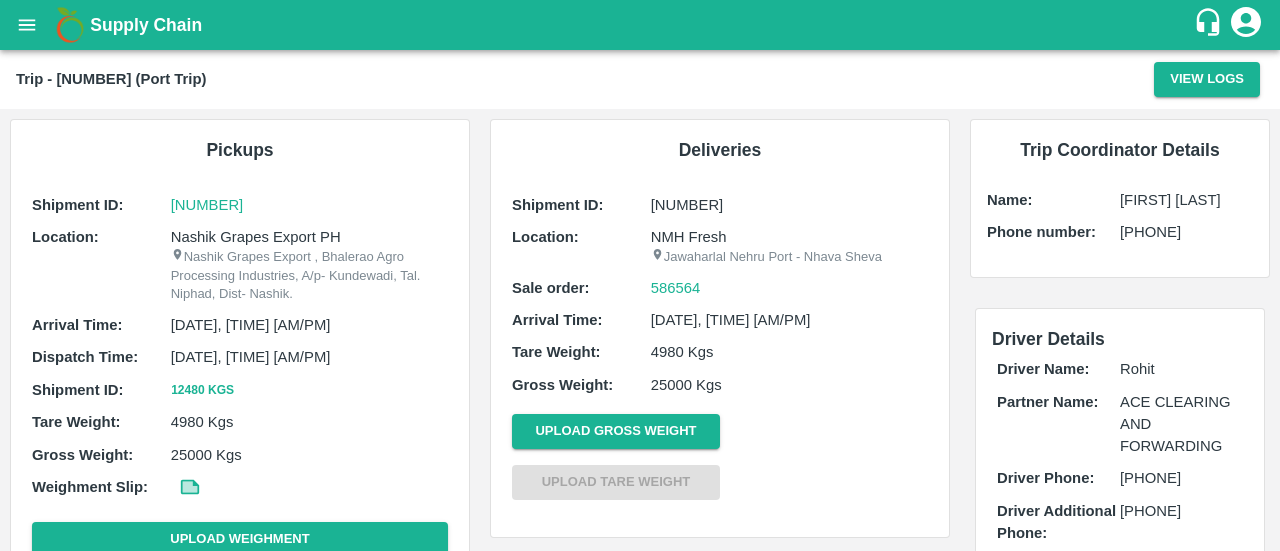 click 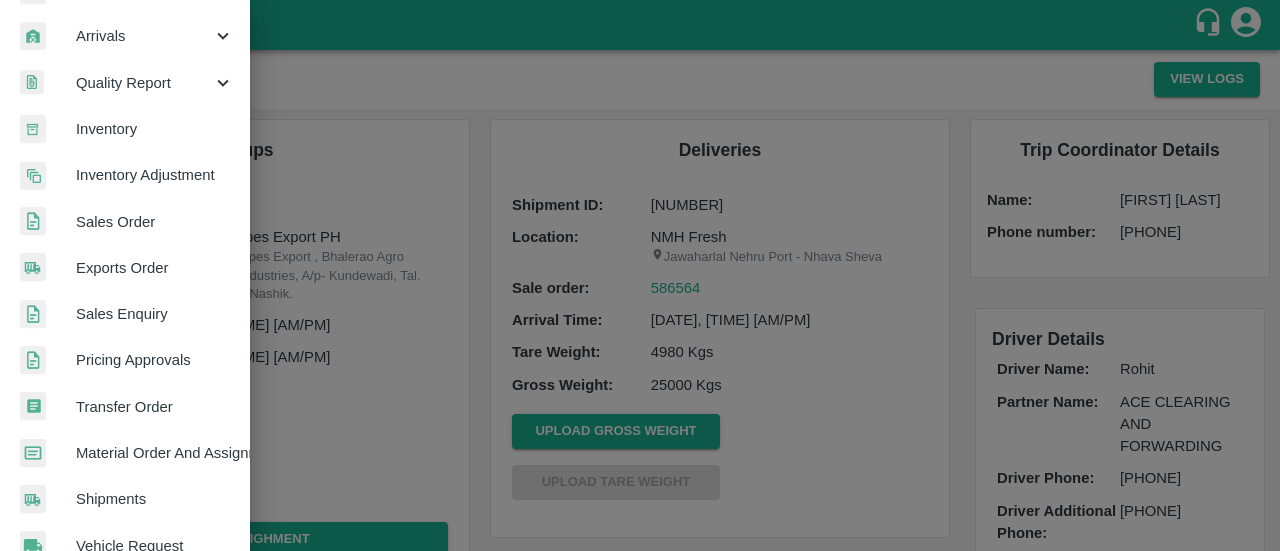 scroll, scrollTop: 0, scrollLeft: 0, axis: both 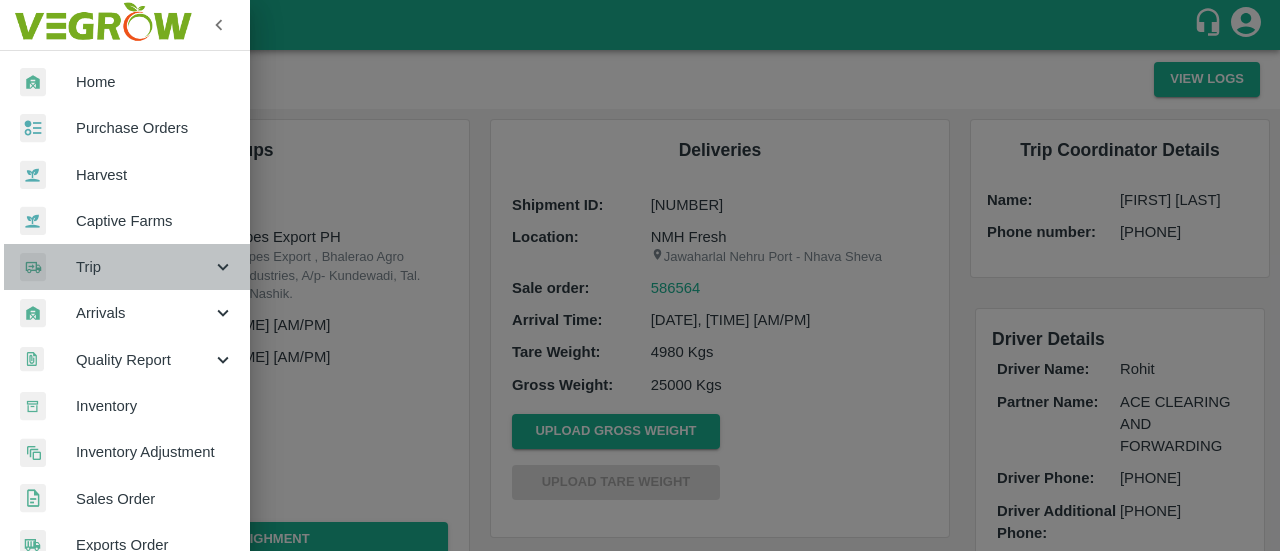 click on "Trip" at bounding box center (144, 267) 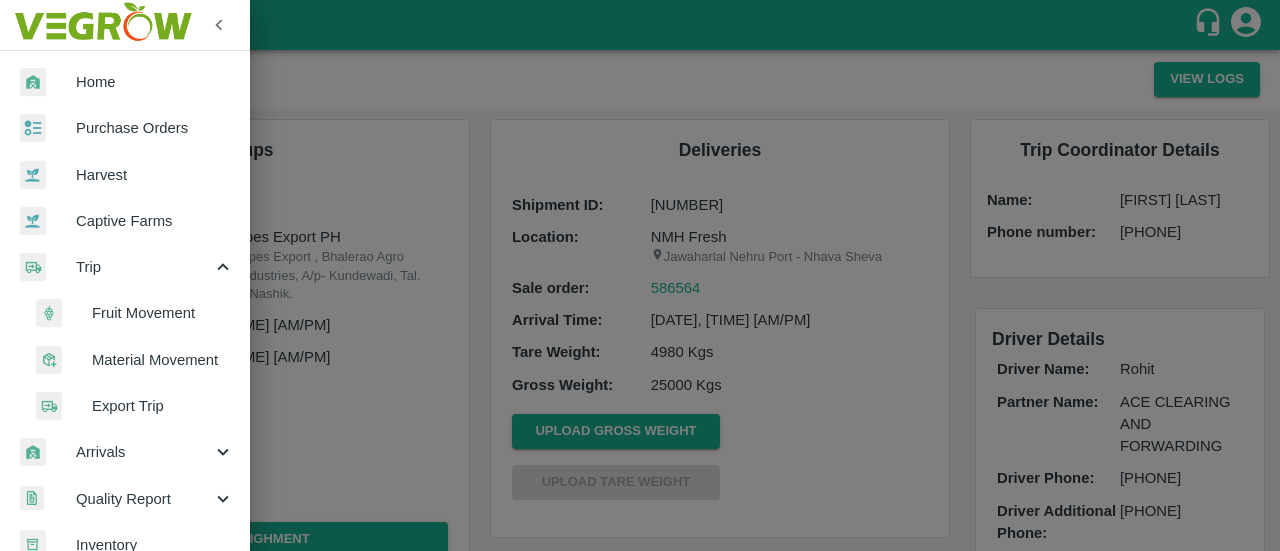 scroll, scrollTop: 68, scrollLeft: 0, axis: vertical 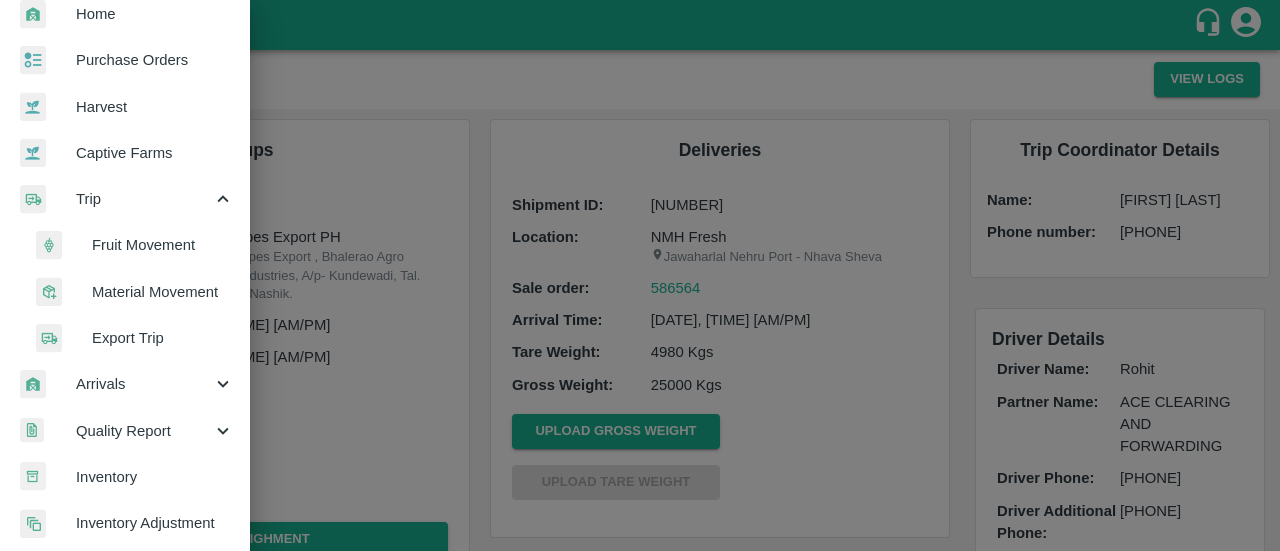 click on "Export Trip" at bounding box center (163, 338) 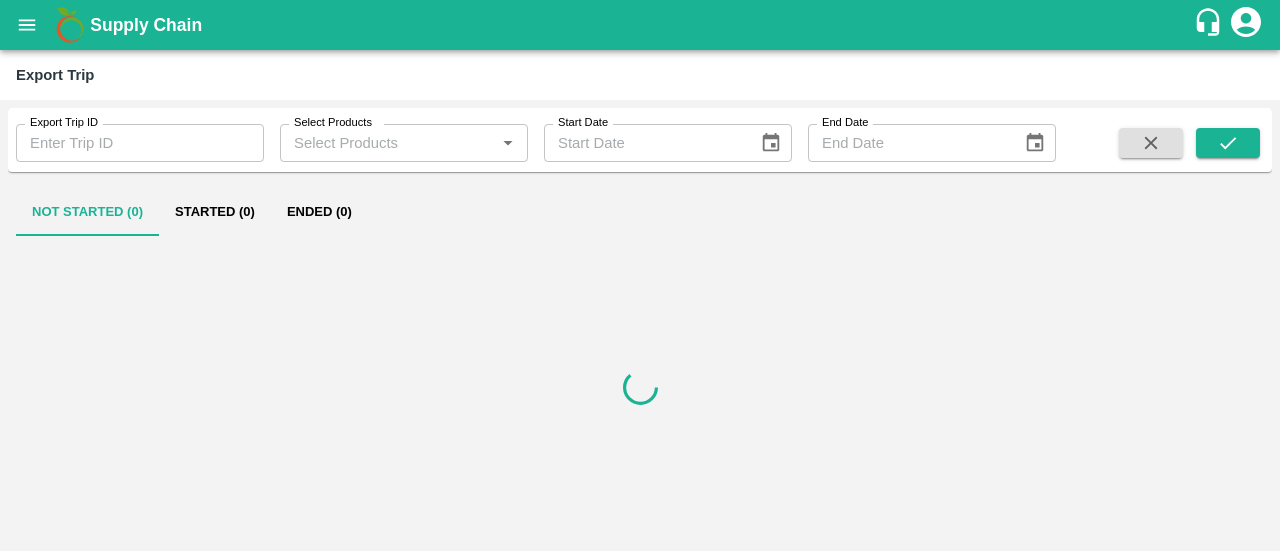 click on "Export Trip ID" at bounding box center [140, 143] 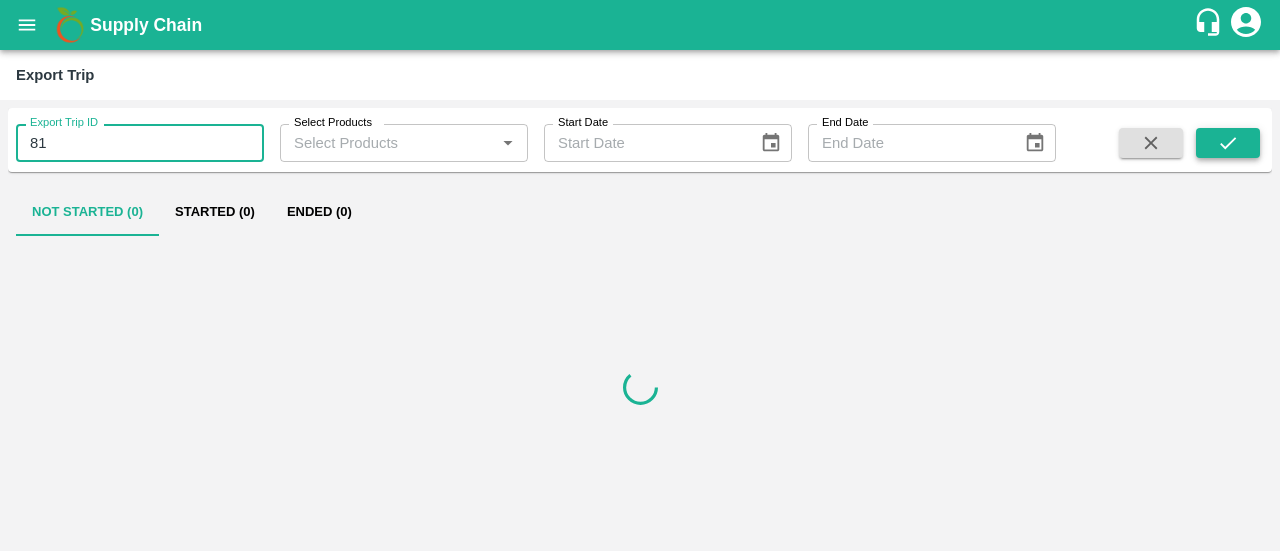 type on "81" 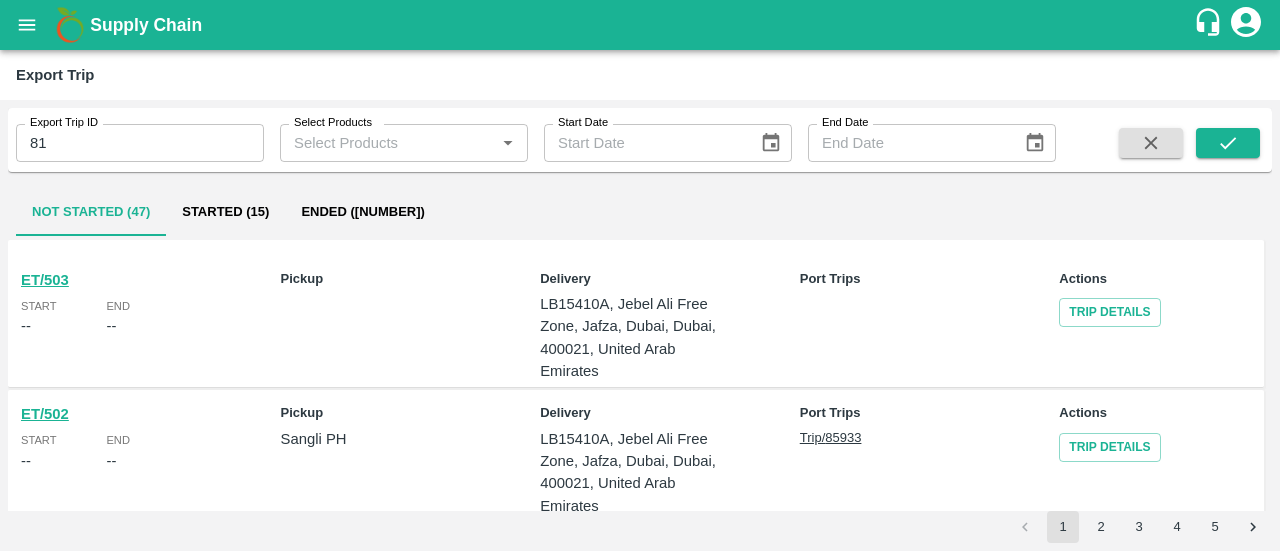 click on "Ended (395)" at bounding box center (363, 212) 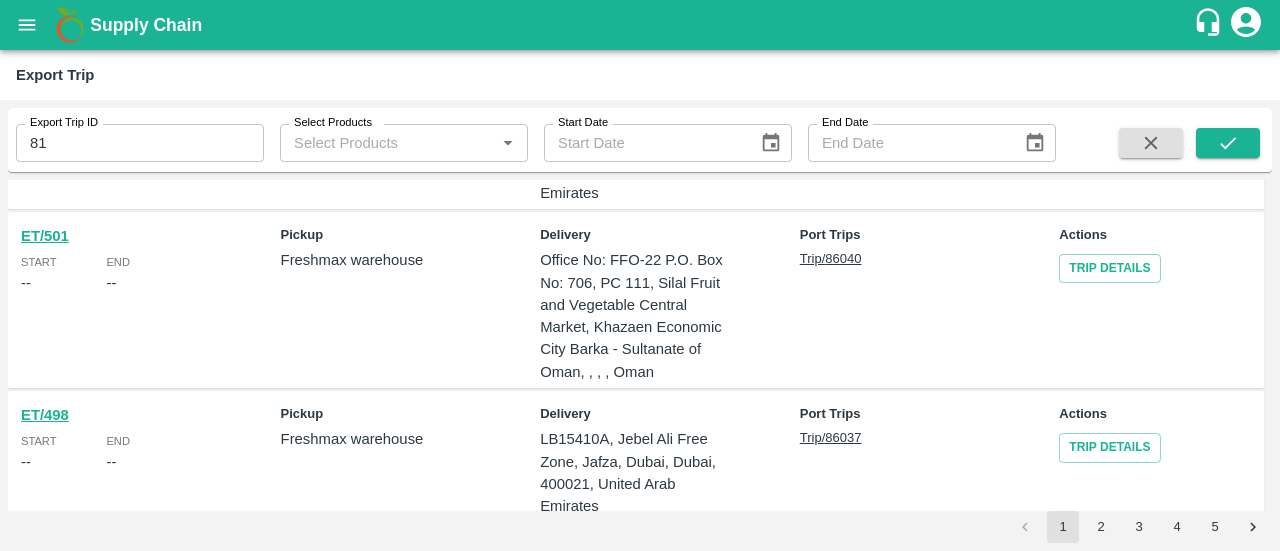 scroll, scrollTop: 0, scrollLeft: 0, axis: both 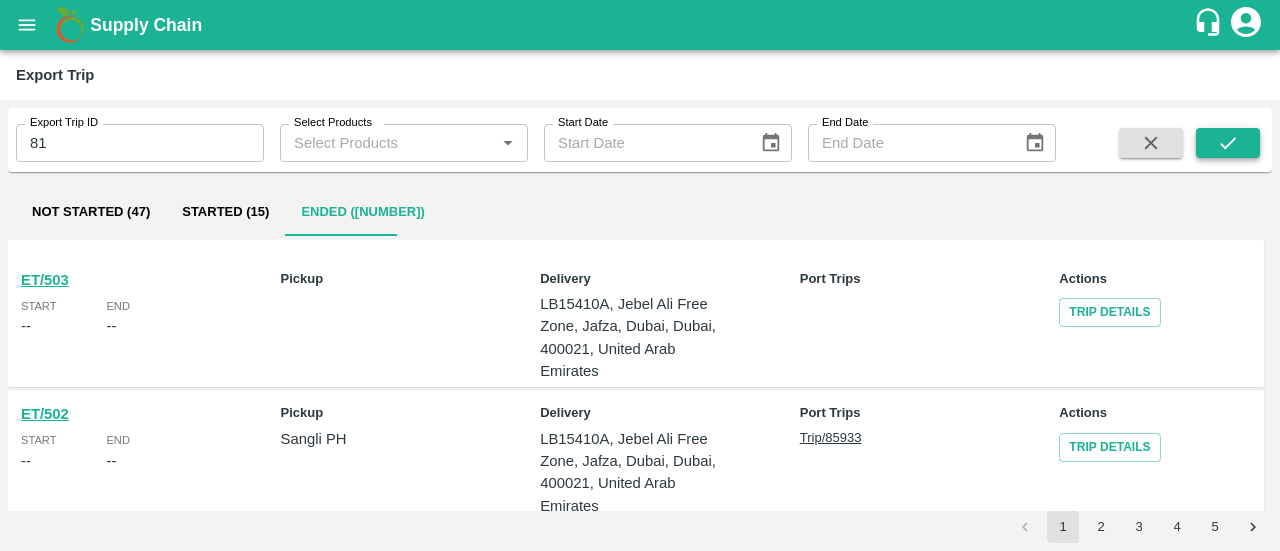 click 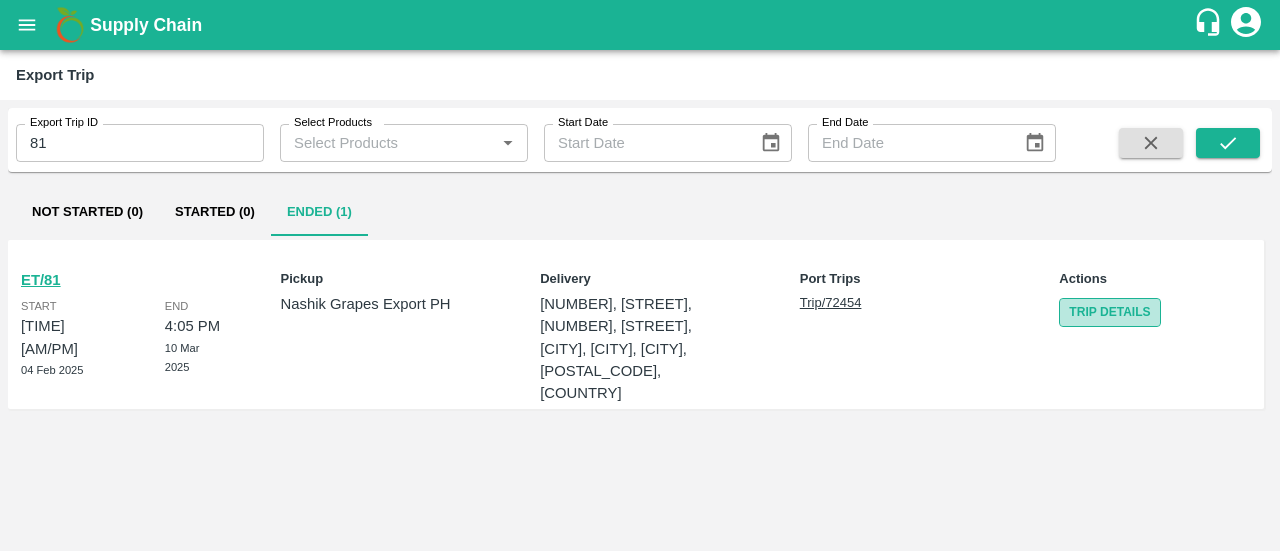 click on "Trip Details" at bounding box center [1109, 312] 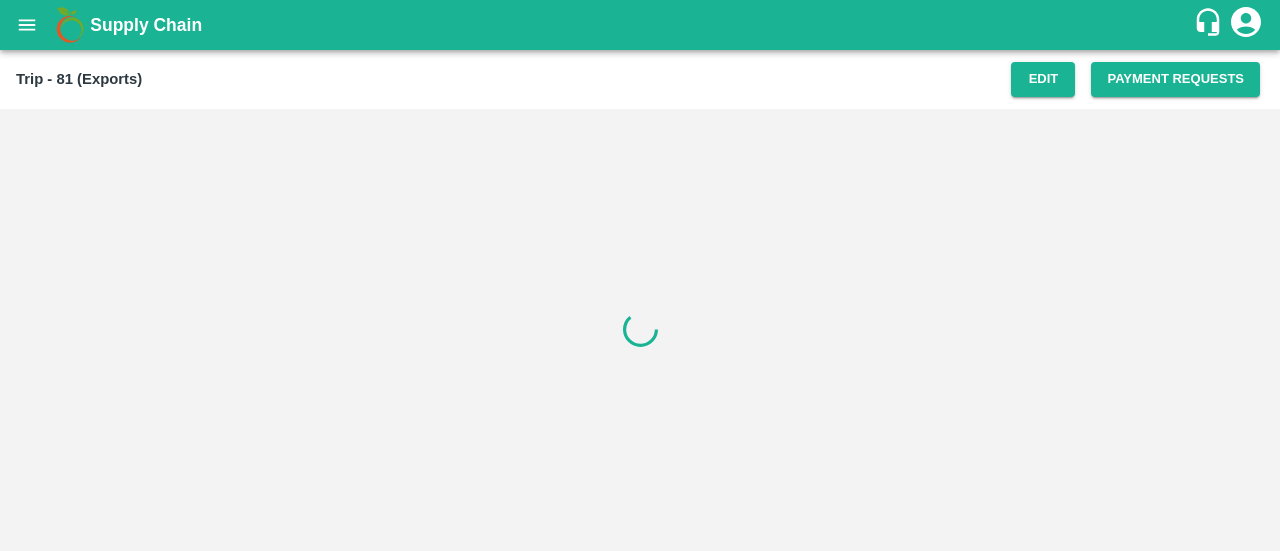 scroll, scrollTop: 0, scrollLeft: 0, axis: both 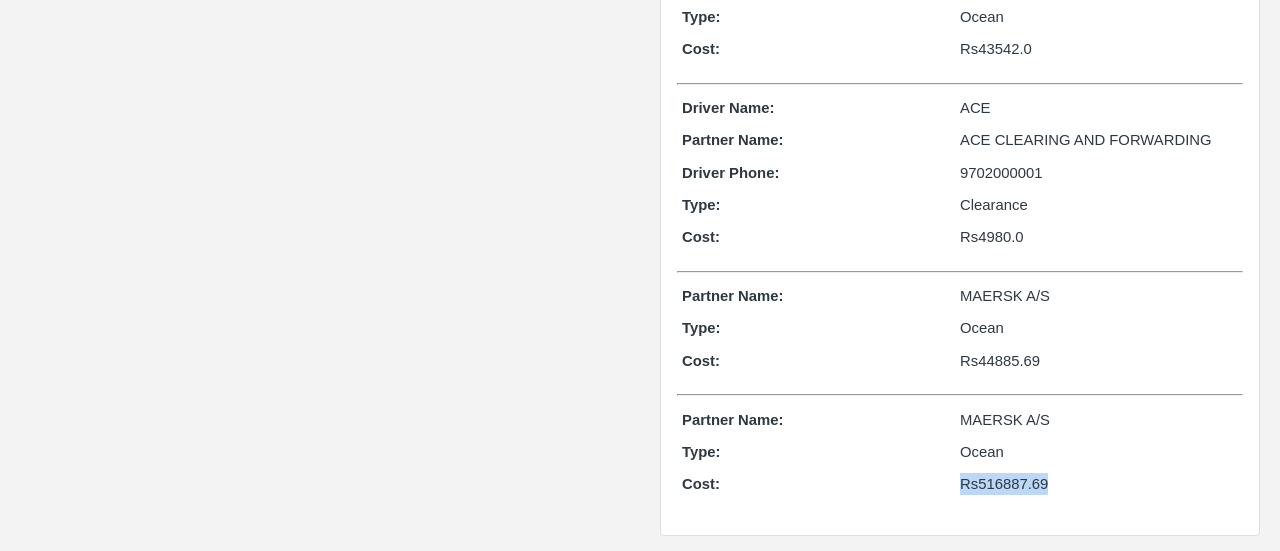 drag, startPoint x: 1058, startPoint y: 475, endPoint x: 959, endPoint y: 478, distance: 99.04544 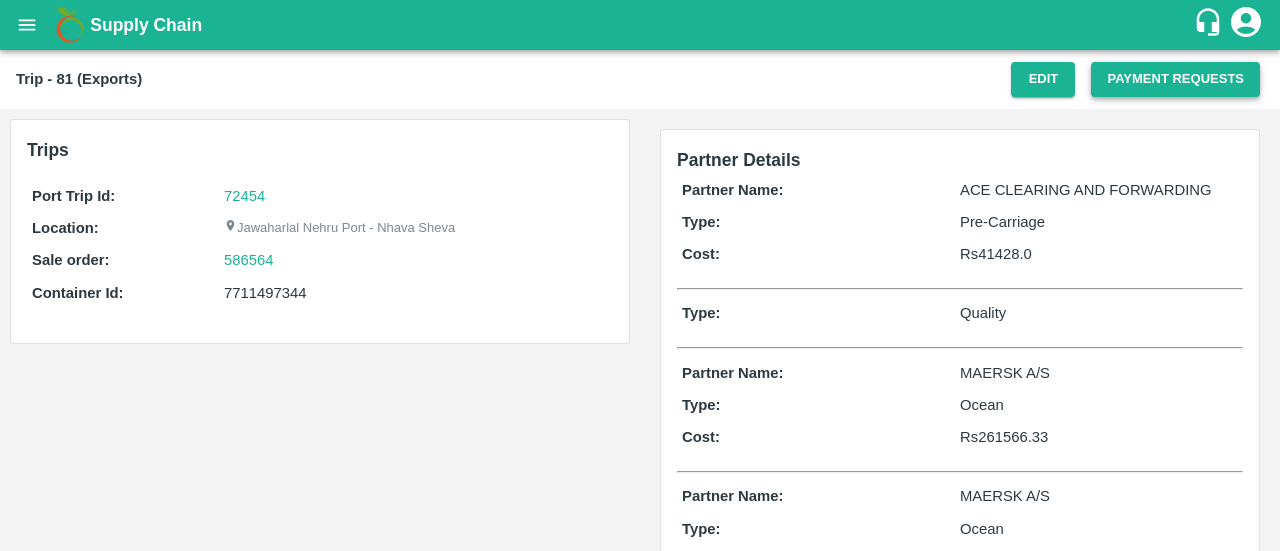 click on "Payment Requests" at bounding box center (1175, 79) 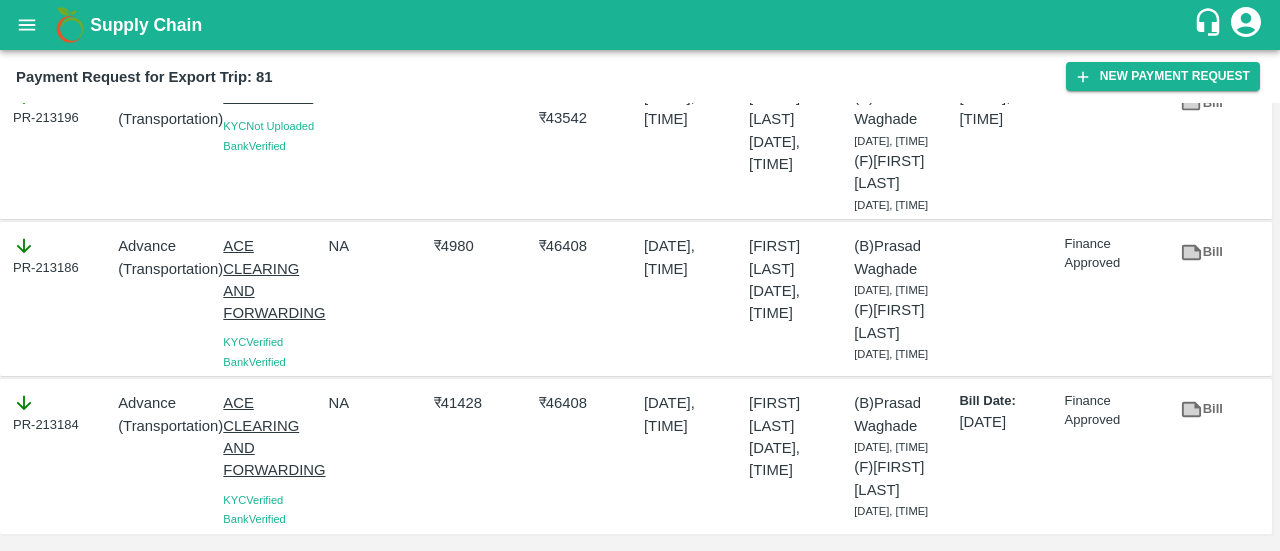 scroll, scrollTop: 0, scrollLeft: 0, axis: both 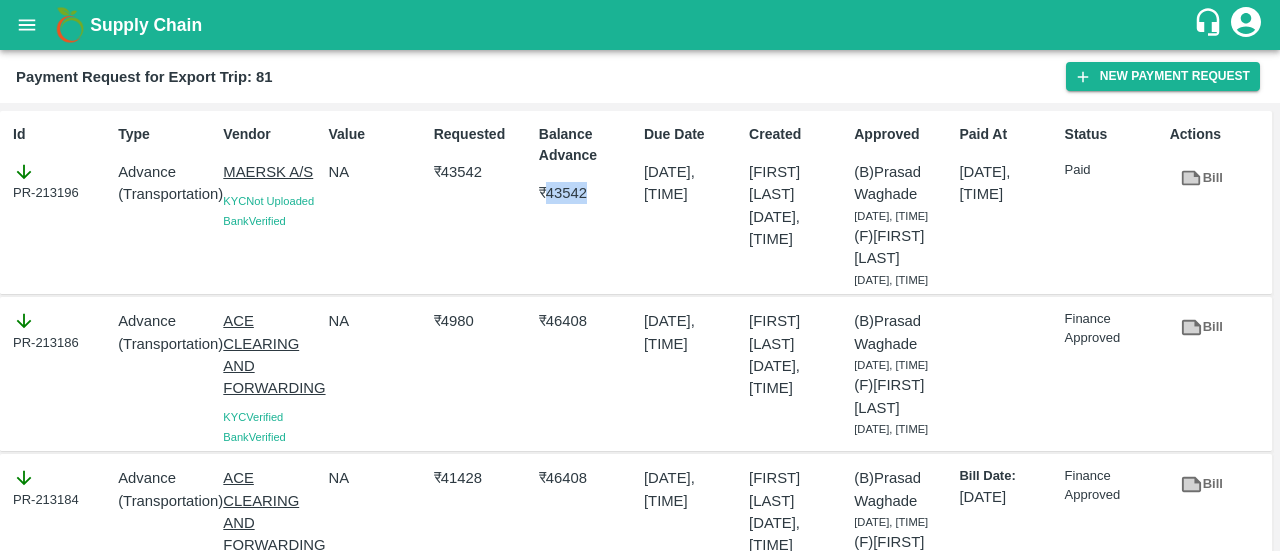 drag, startPoint x: 603, startPoint y: 192, endPoint x: 546, endPoint y: 189, distance: 57.07889 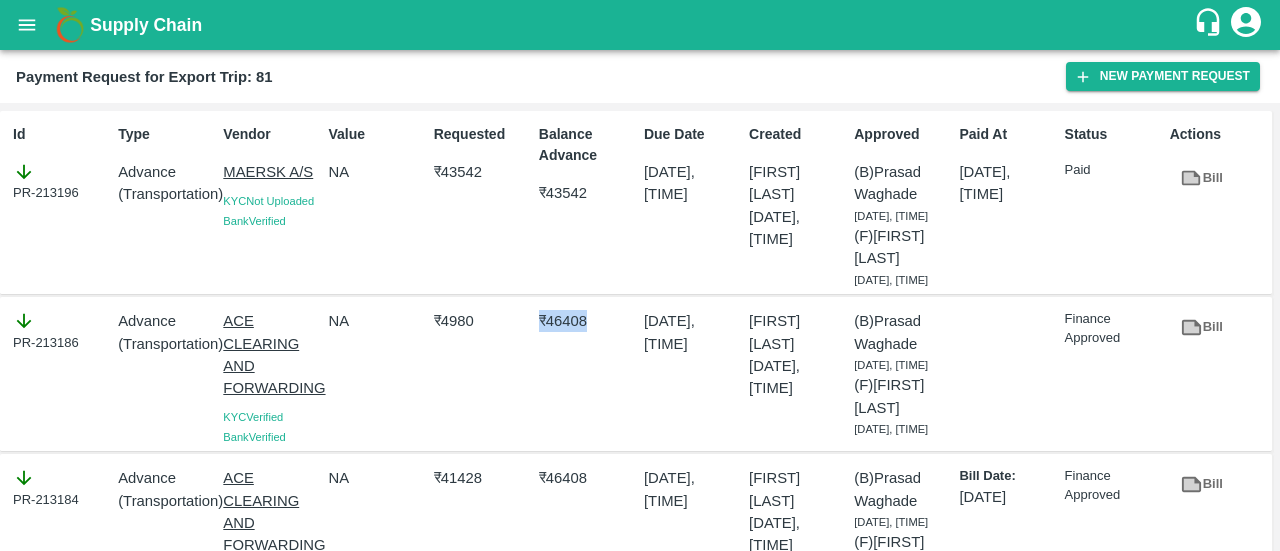 drag, startPoint x: 594, startPoint y: 355, endPoint x: 512, endPoint y: 358, distance: 82.05486 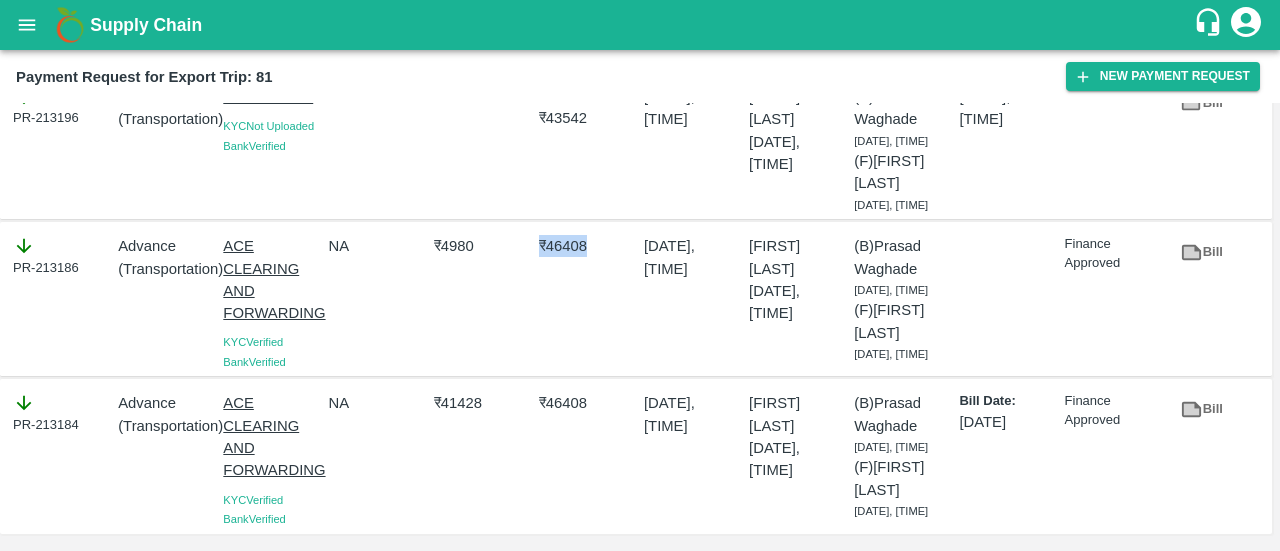 scroll, scrollTop: 142, scrollLeft: 0, axis: vertical 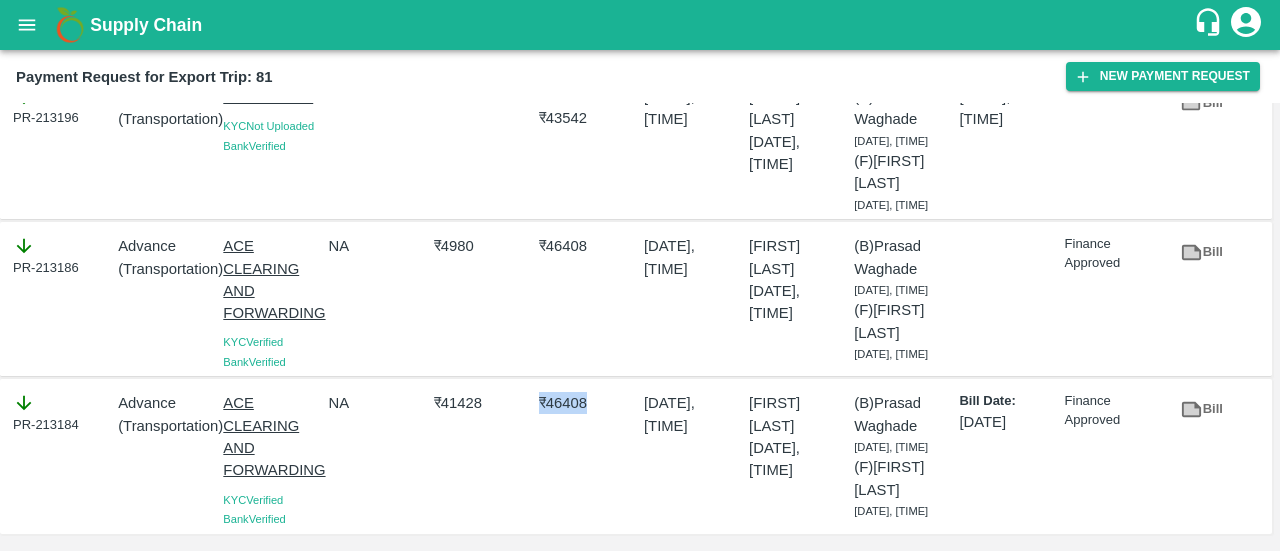 drag, startPoint x: 588, startPoint y: 391, endPoint x: 515, endPoint y: 399, distance: 73.43705 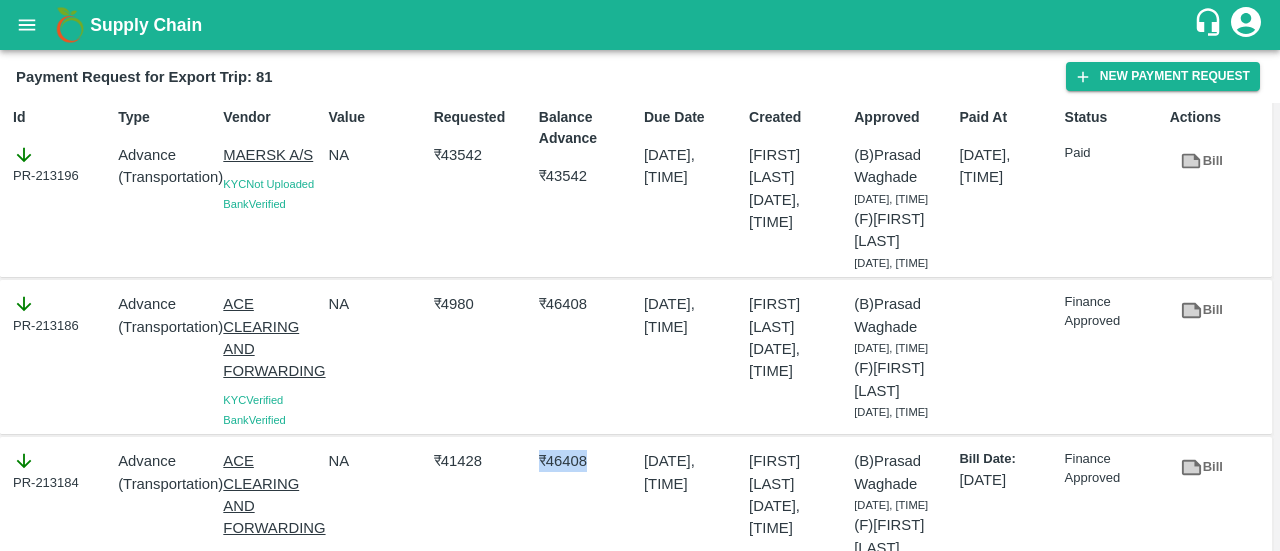 scroll, scrollTop: 0, scrollLeft: 0, axis: both 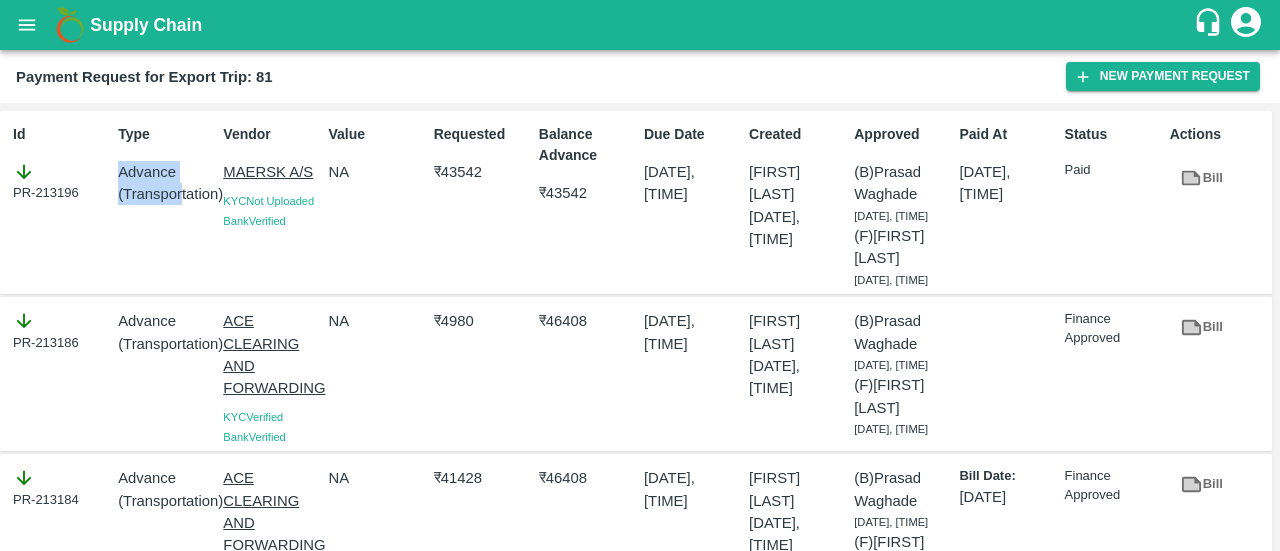 drag, startPoint x: 183, startPoint y: 195, endPoint x: 116, endPoint y: 168, distance: 72.235725 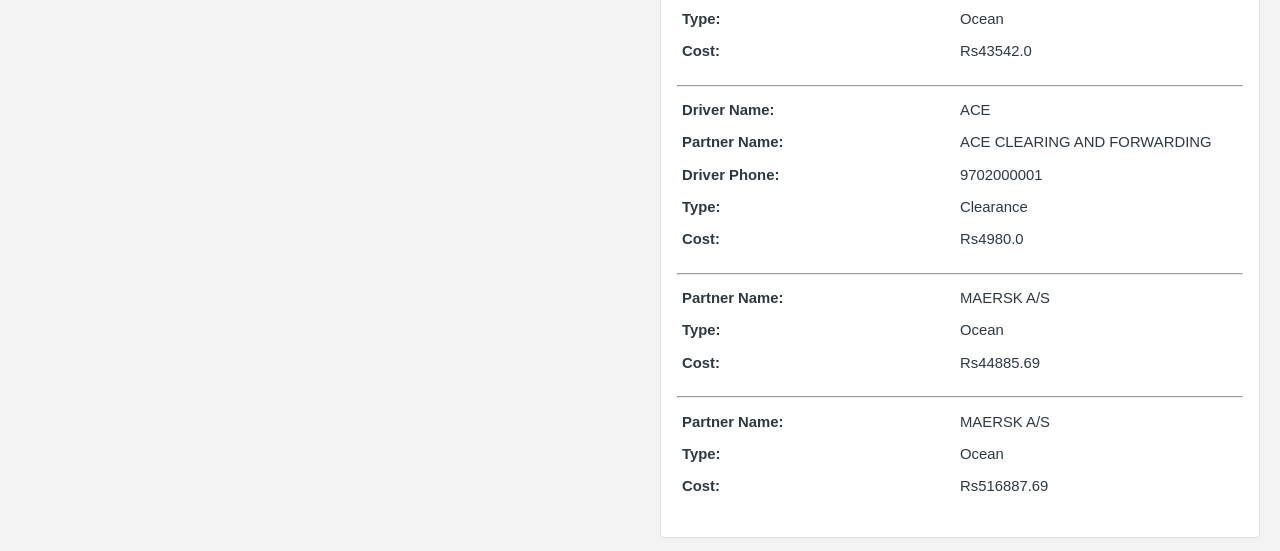 scroll, scrollTop: 512, scrollLeft: 0, axis: vertical 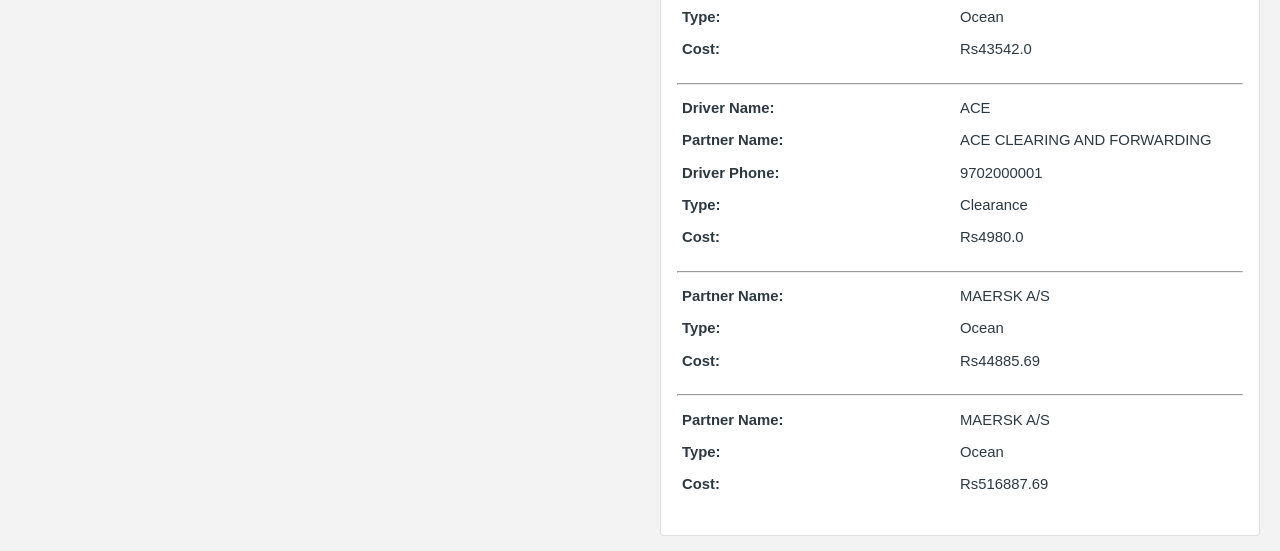 drag, startPoint x: 1056, startPoint y: 479, endPoint x: 952, endPoint y: 477, distance: 104.019226 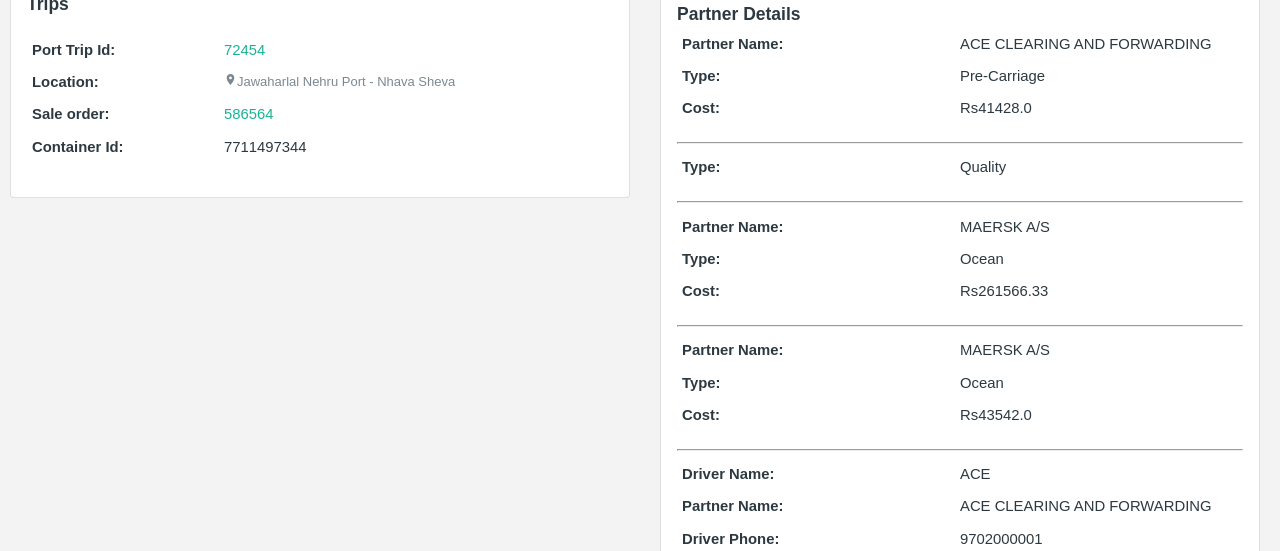 scroll, scrollTop: 0, scrollLeft: 0, axis: both 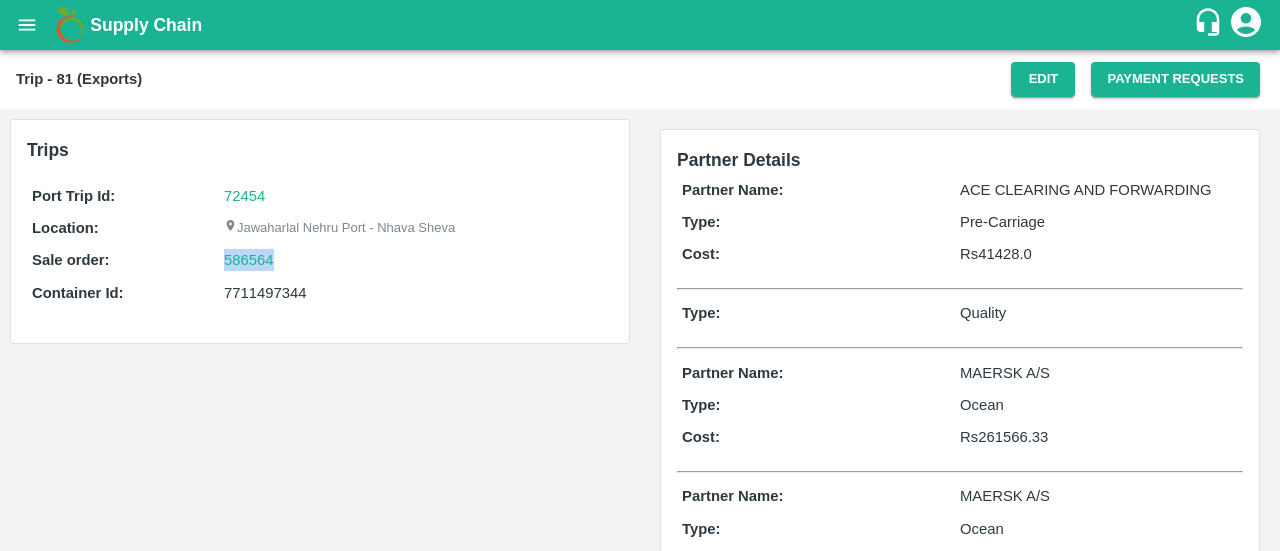 drag, startPoint x: 292, startPoint y: 260, endPoint x: 213, endPoint y: 261, distance: 79.00633 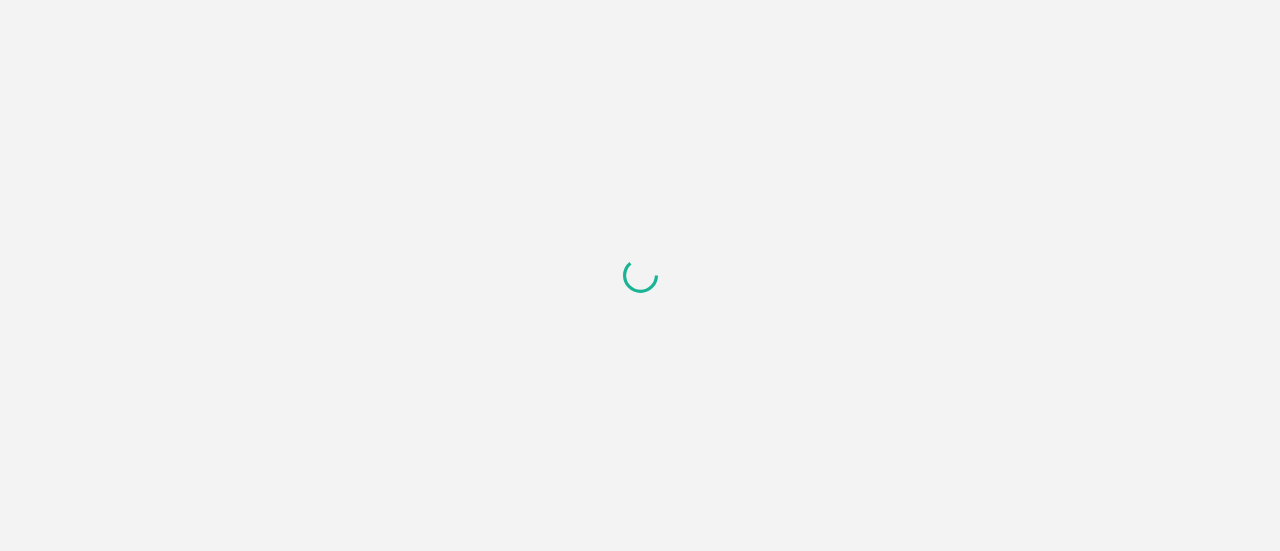 scroll, scrollTop: 0, scrollLeft: 0, axis: both 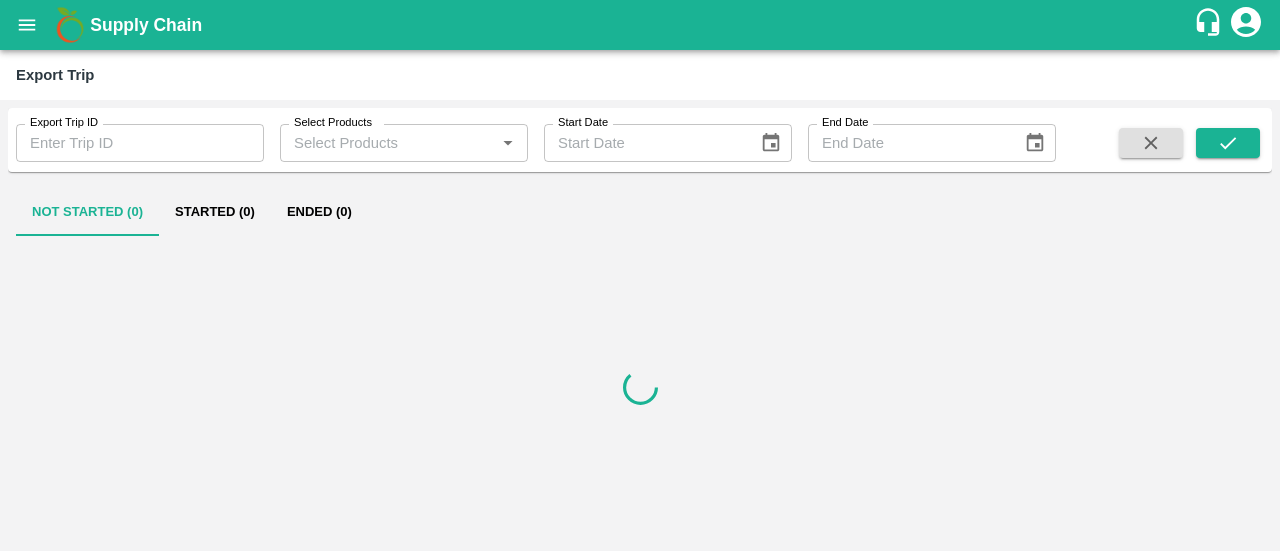 type on "85" 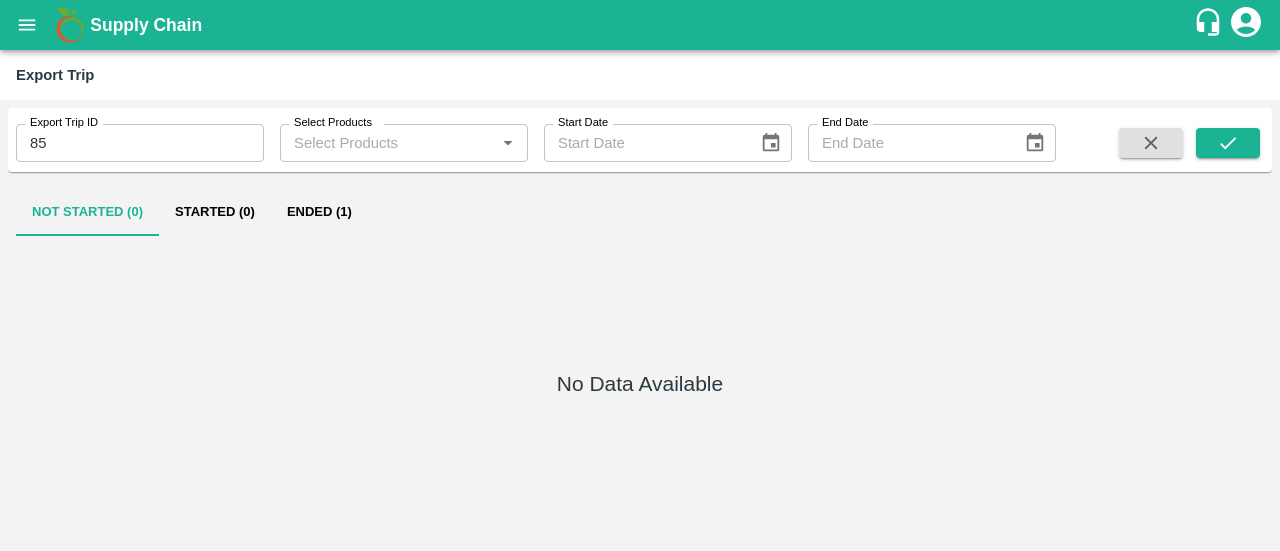 click on "Ended (1)" at bounding box center (319, 212) 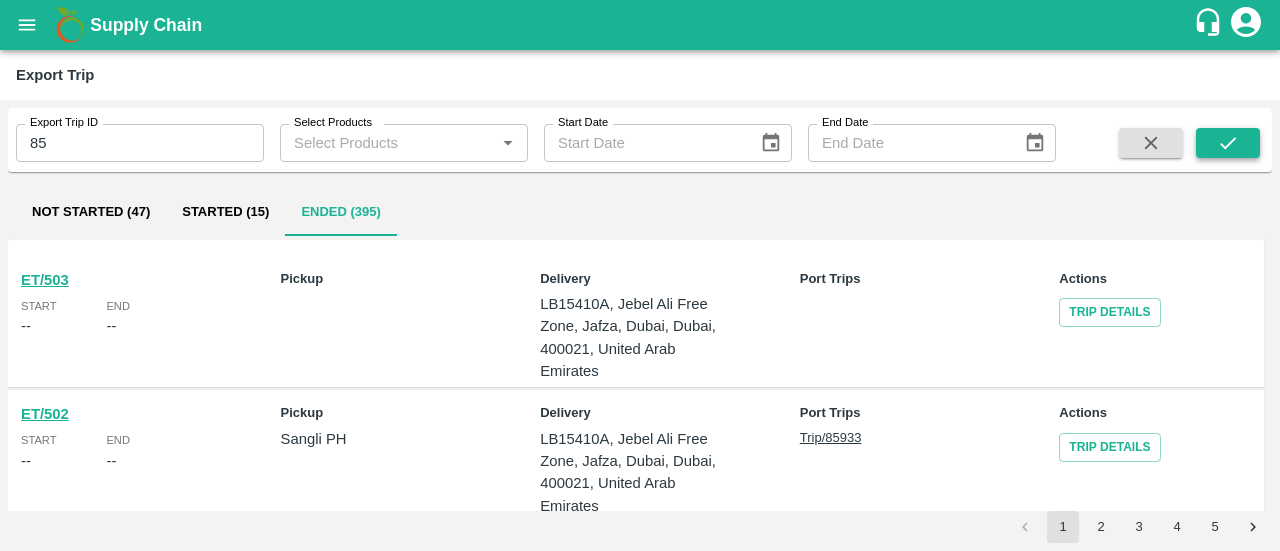 click at bounding box center (1228, 143) 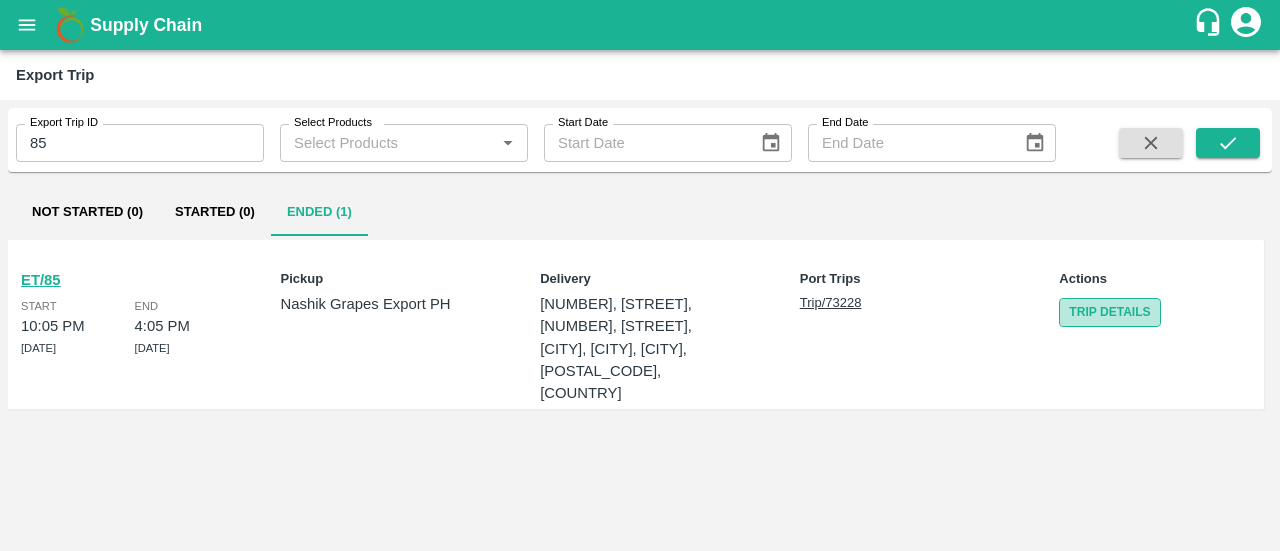 click on "Trip Details" at bounding box center (1109, 312) 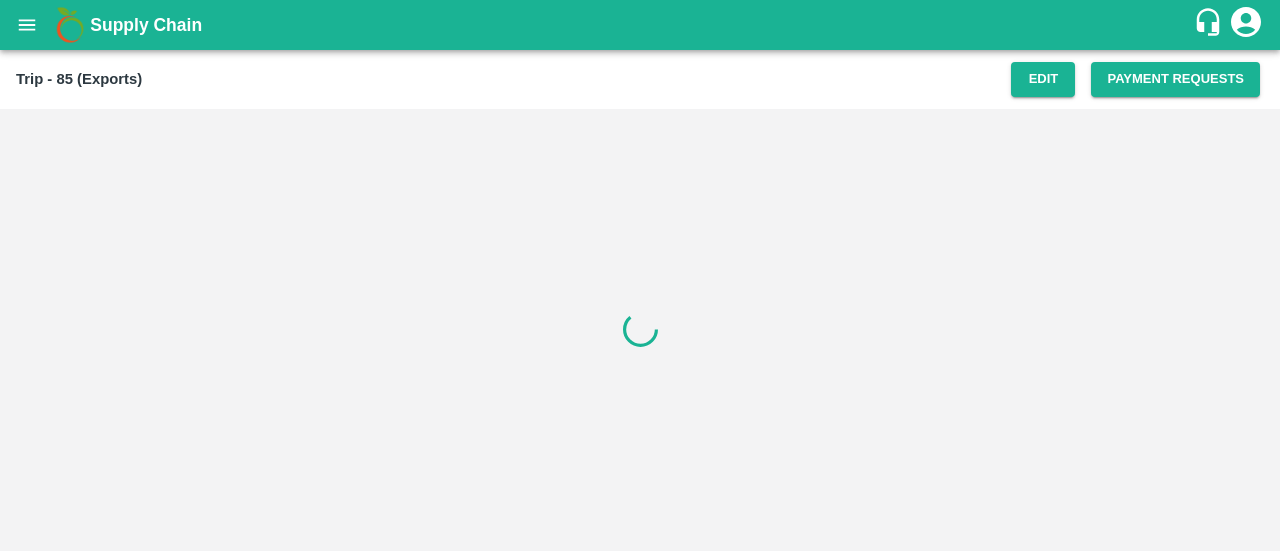scroll, scrollTop: 0, scrollLeft: 0, axis: both 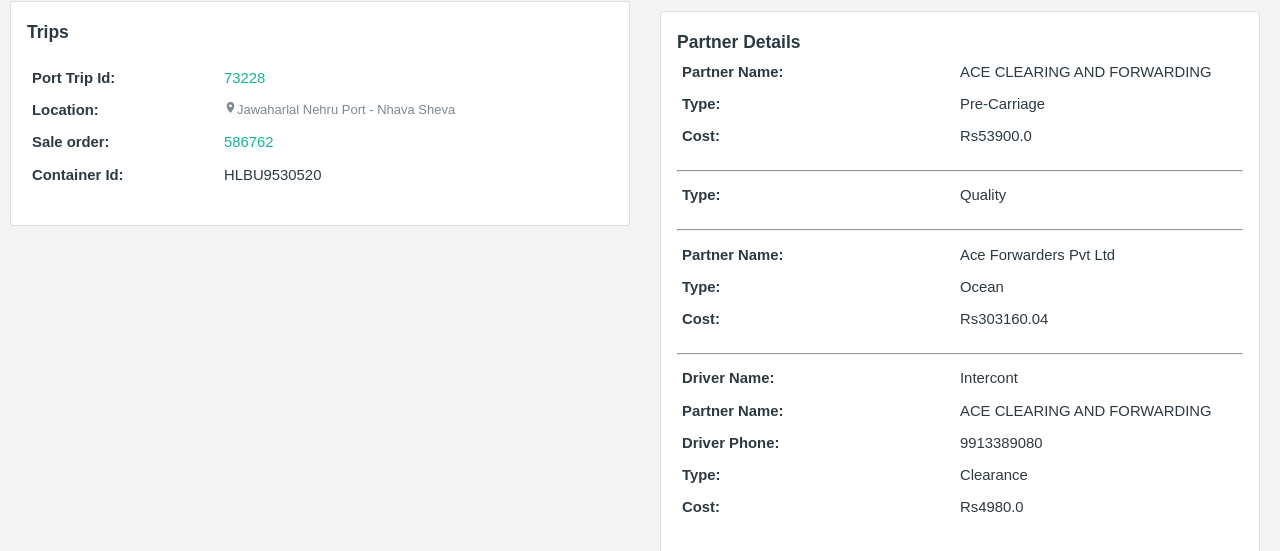 drag, startPoint x: 1055, startPoint y: 322, endPoint x: 919, endPoint y: 309, distance: 136.6199 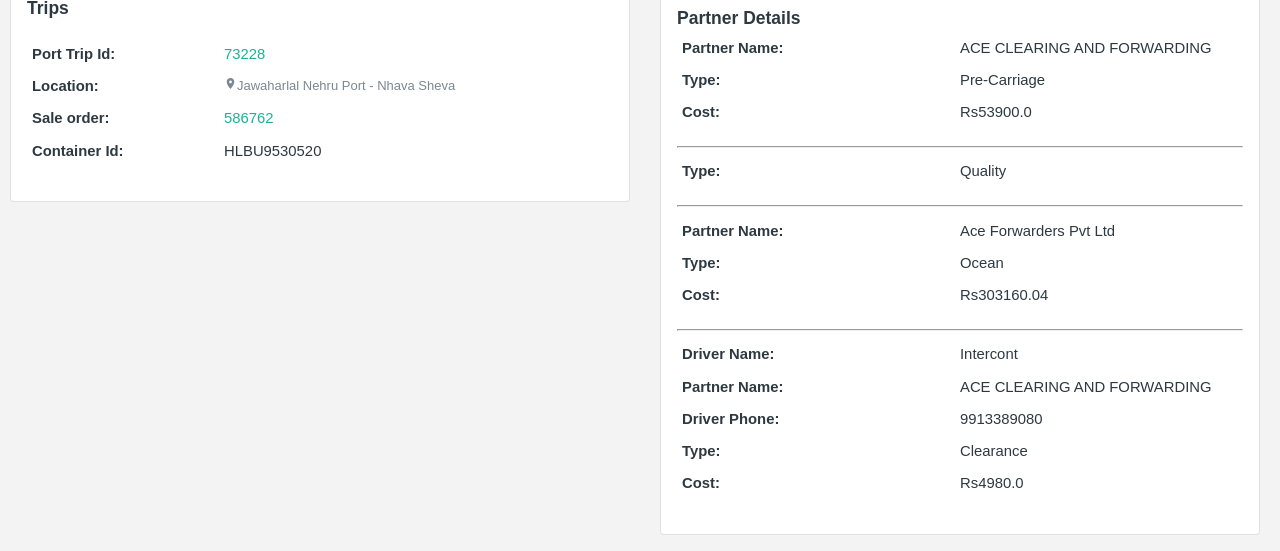 scroll, scrollTop: 0, scrollLeft: 0, axis: both 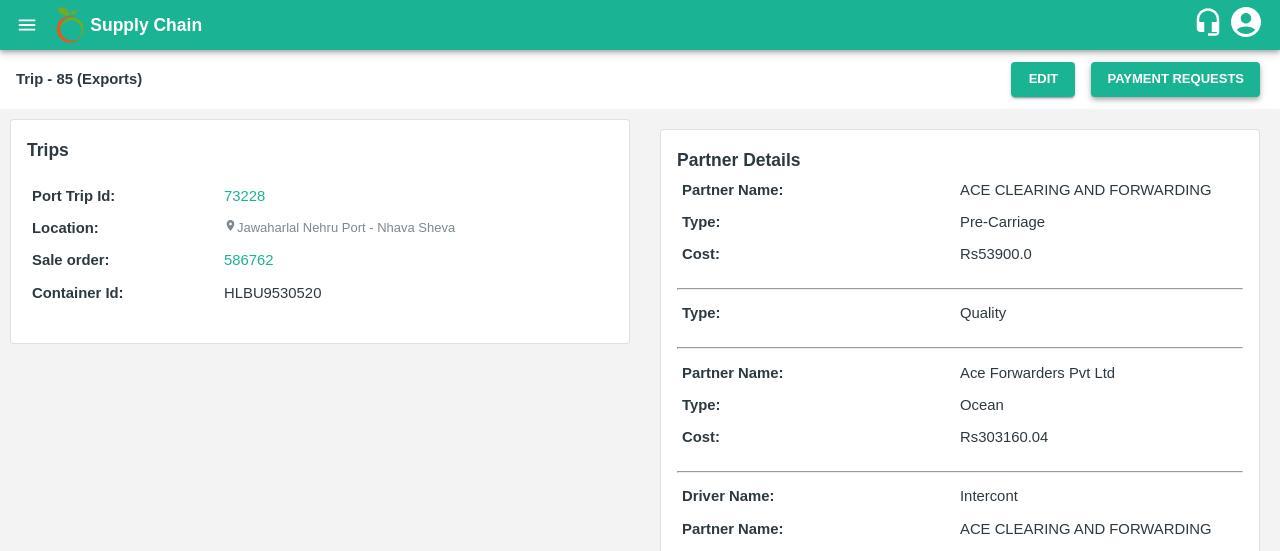 click on "Payment Requests" at bounding box center (1175, 79) 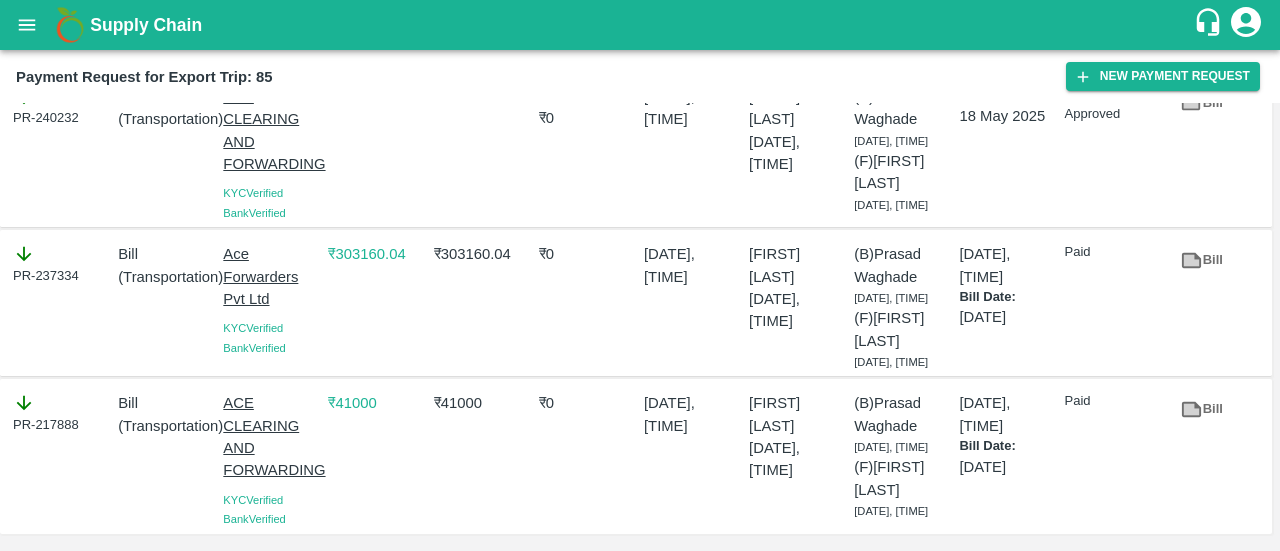 scroll, scrollTop: 118, scrollLeft: 0, axis: vertical 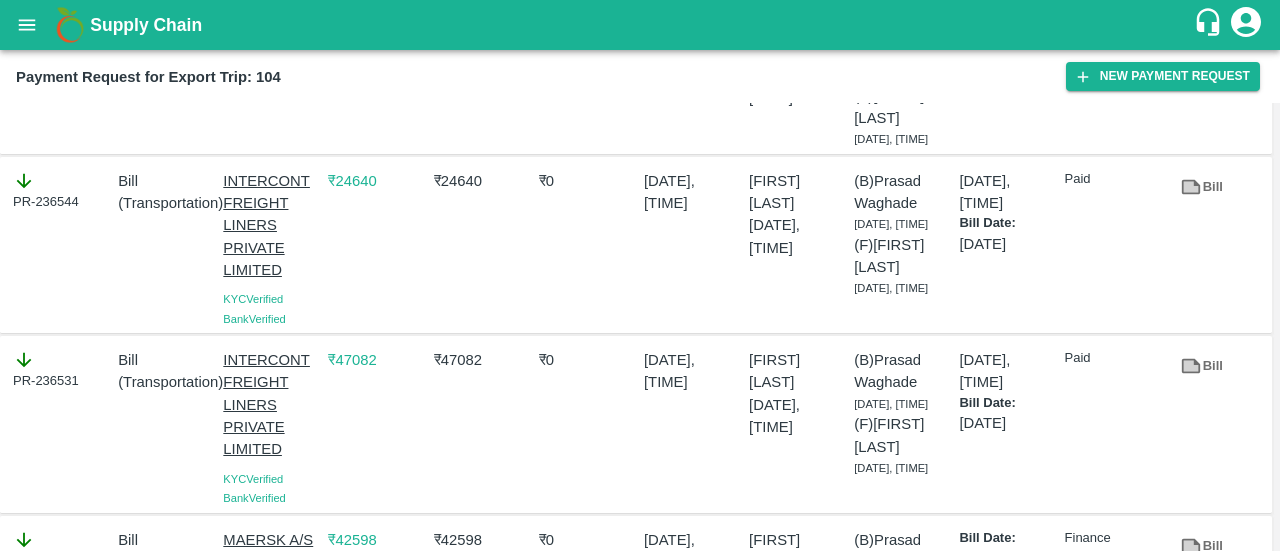 drag, startPoint x: 535, startPoint y: 282, endPoint x: 417, endPoint y: 281, distance: 118.004234 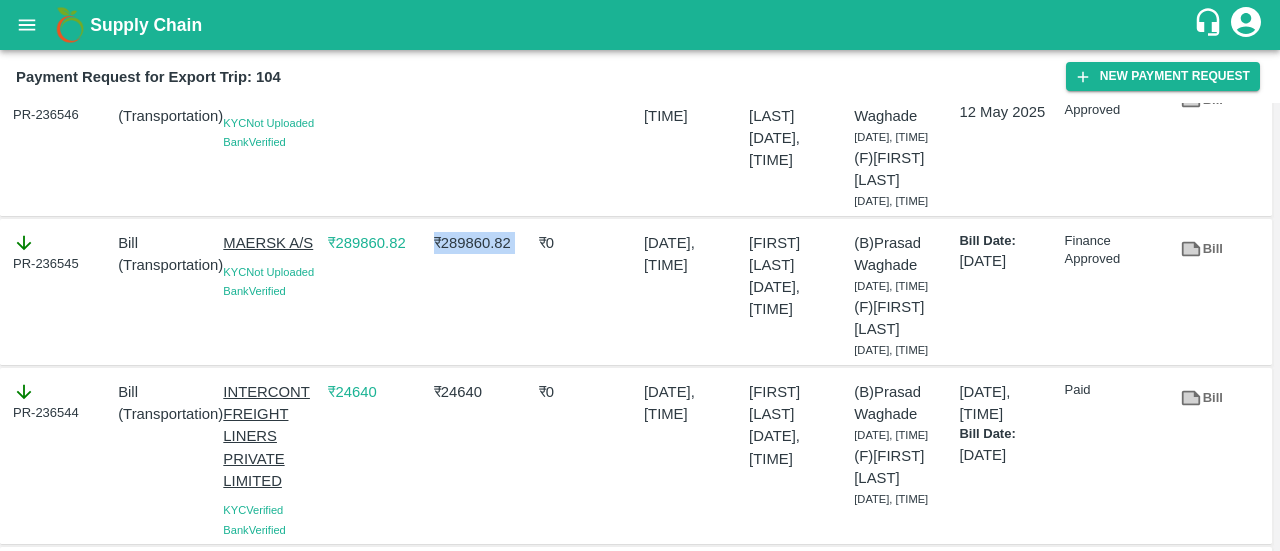scroll, scrollTop: 524, scrollLeft: 0, axis: vertical 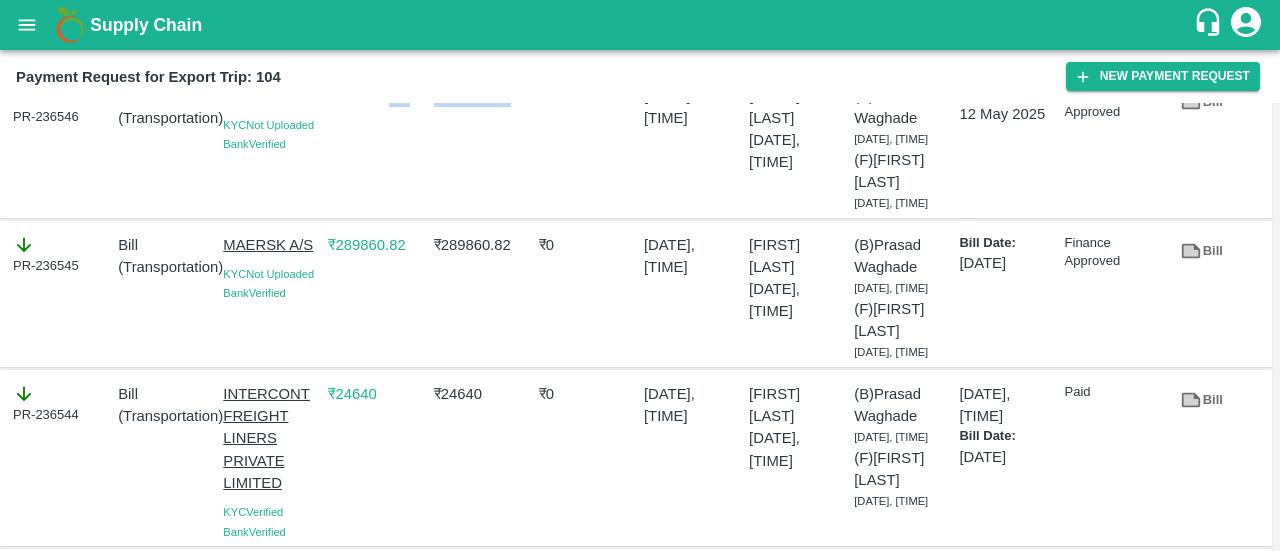 drag, startPoint x: 518, startPoint y: 279, endPoint x: 395, endPoint y: 287, distance: 123.25989 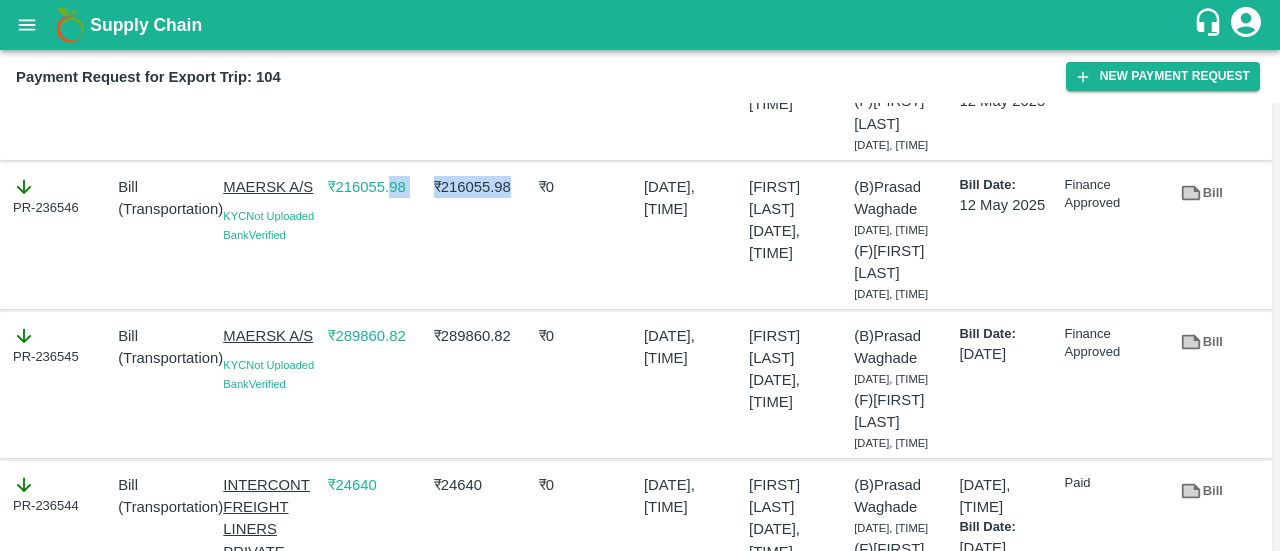 scroll, scrollTop: 434, scrollLeft: 0, axis: vertical 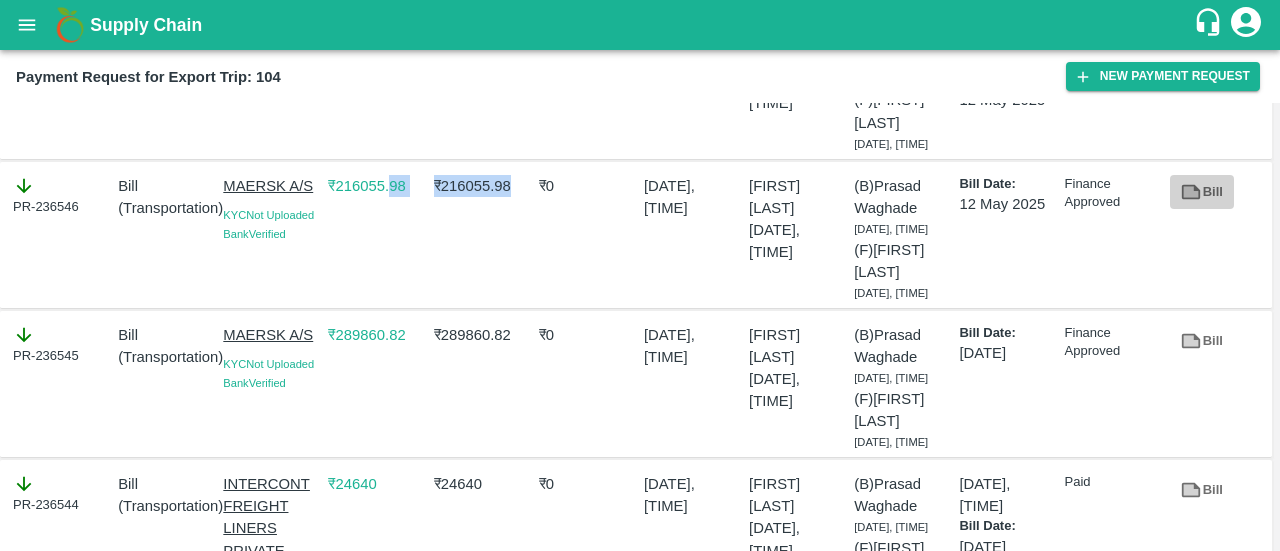 click on "Bill" at bounding box center (1202, 192) 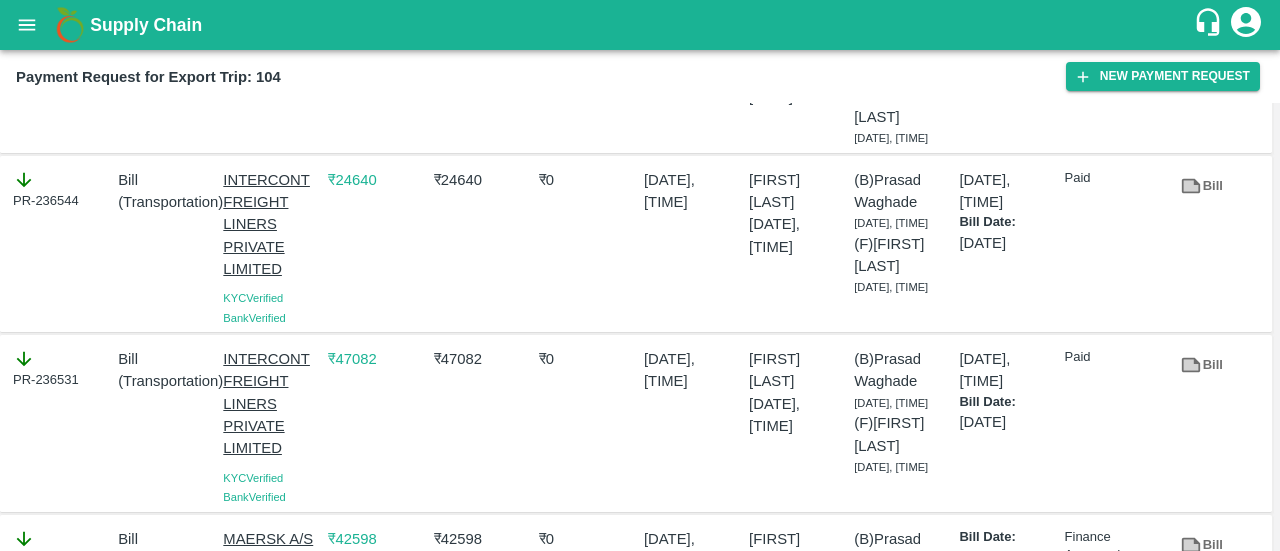 scroll, scrollTop: 747, scrollLeft: 0, axis: vertical 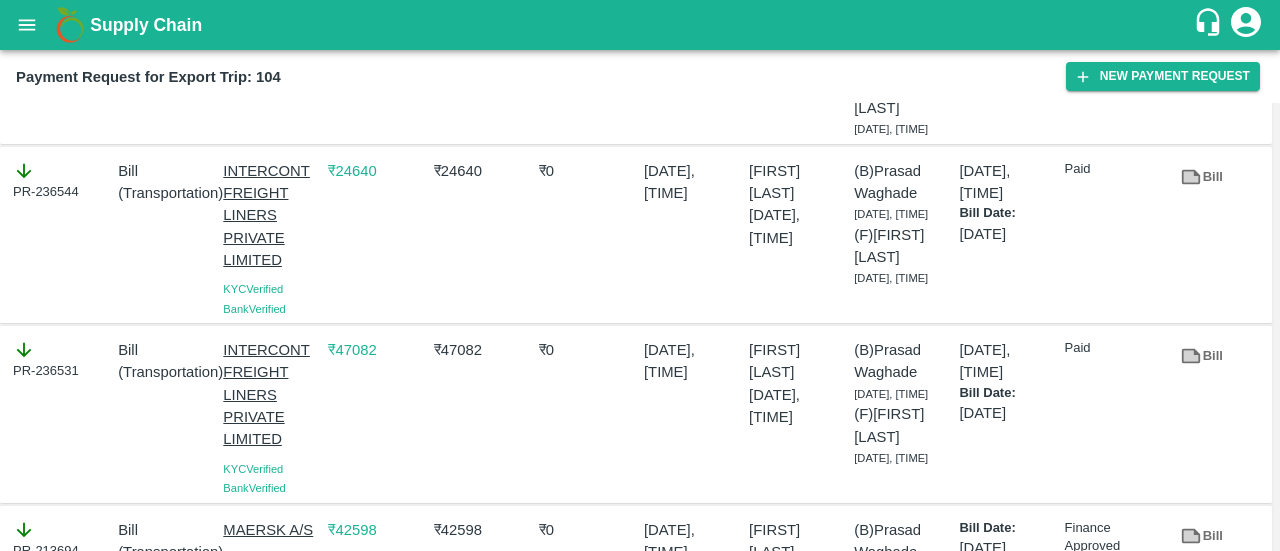 click on "Bill" at bounding box center [1202, 28] 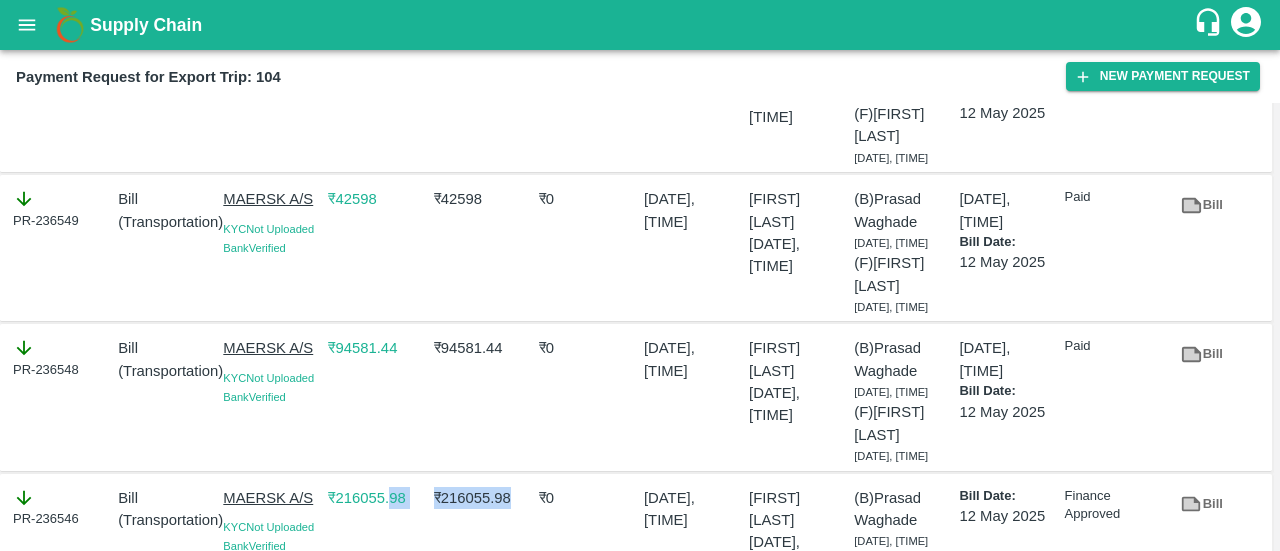 scroll, scrollTop: 0, scrollLeft: 0, axis: both 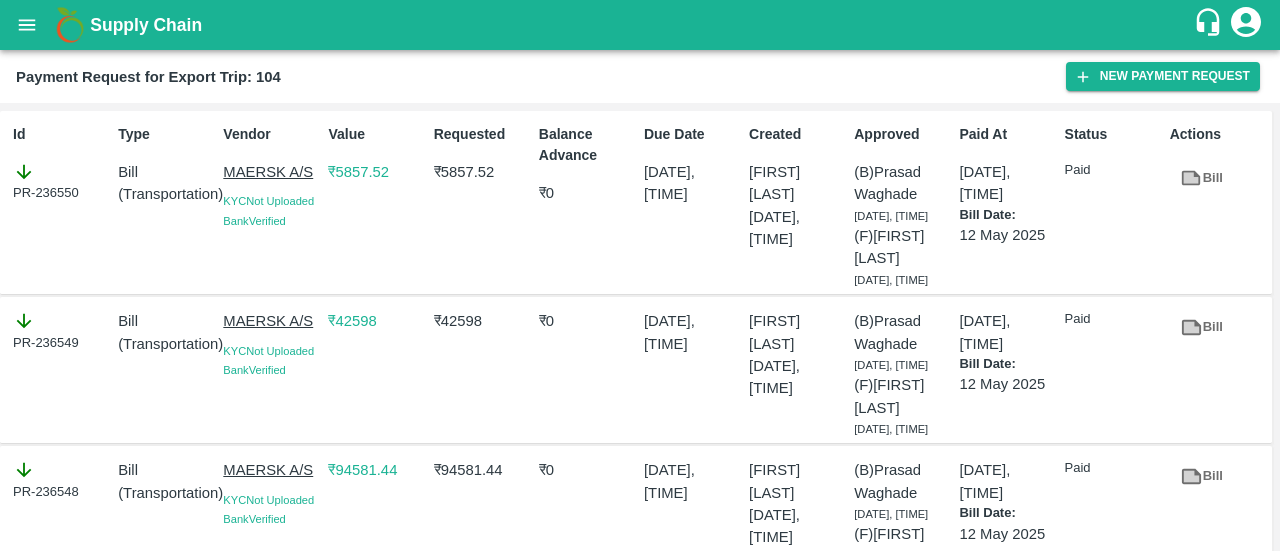click 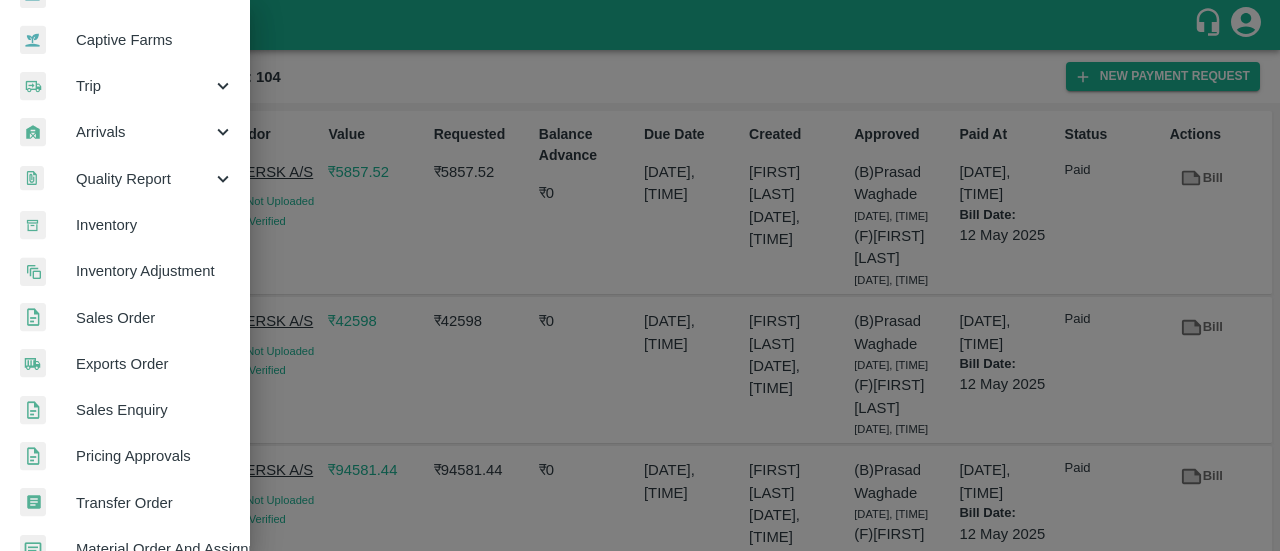 scroll, scrollTop: 180, scrollLeft: 0, axis: vertical 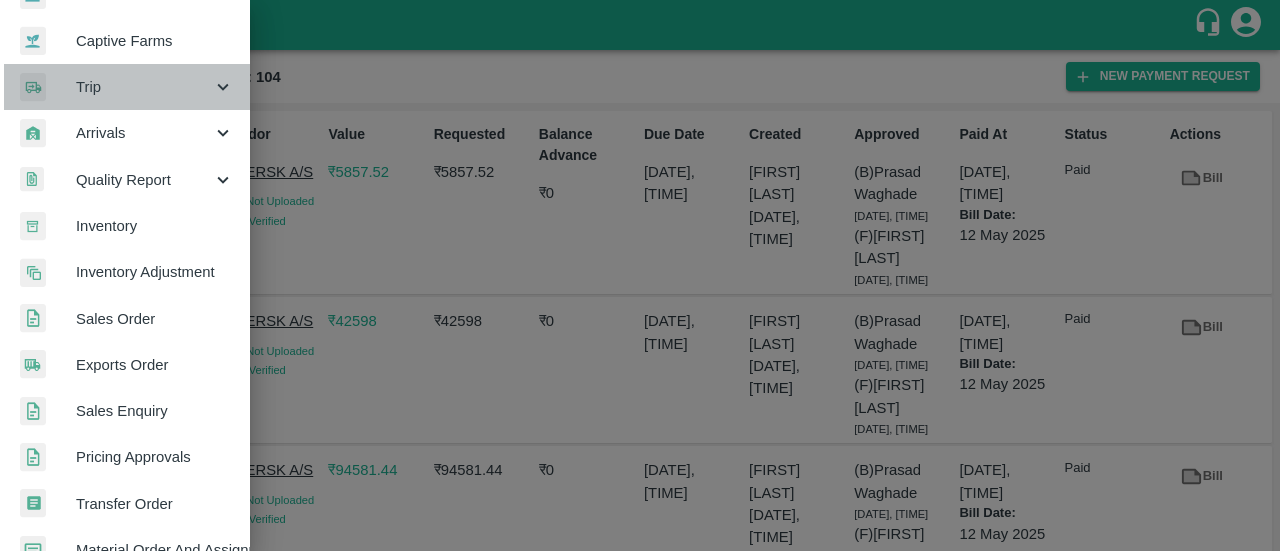 click on "Trip" at bounding box center (125, 87) 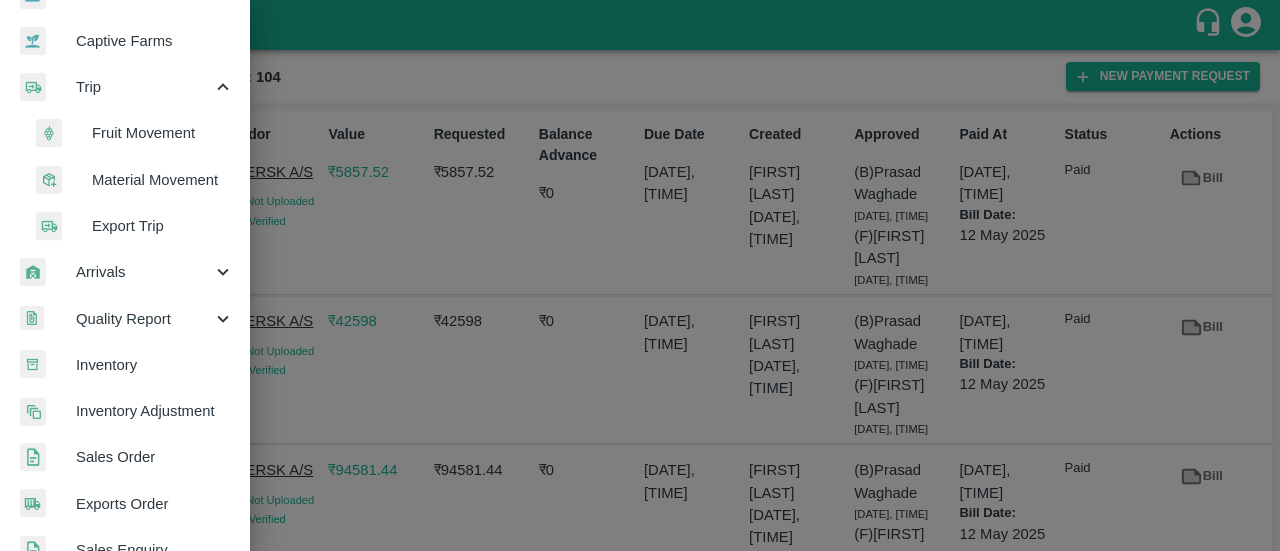 click on "Export Trip" at bounding box center (163, 226) 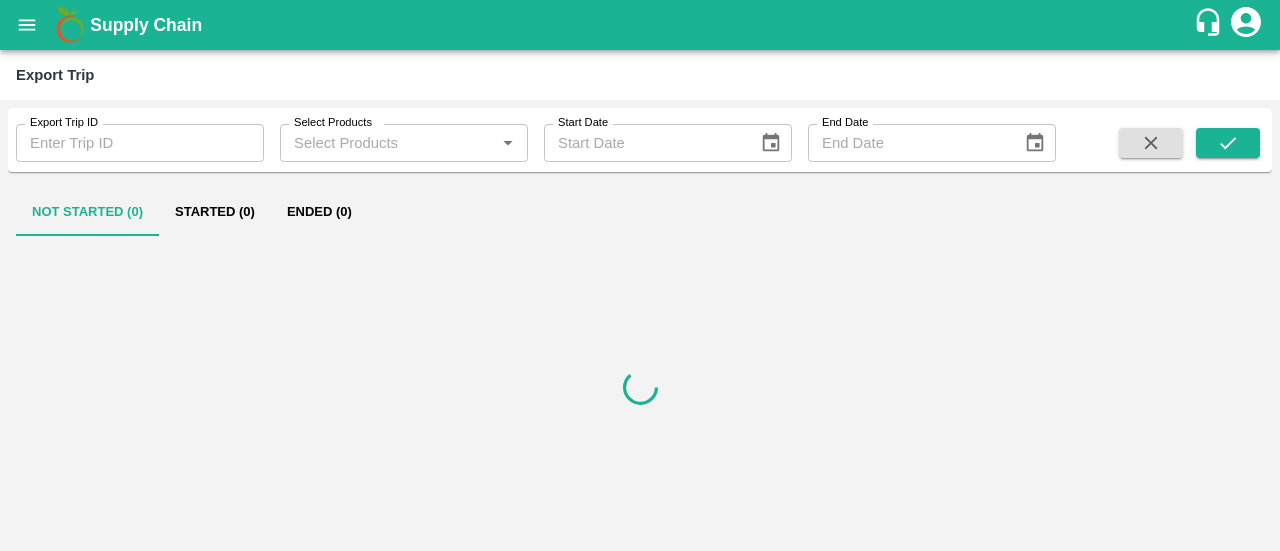 click on "Export Trip ID" at bounding box center [140, 143] 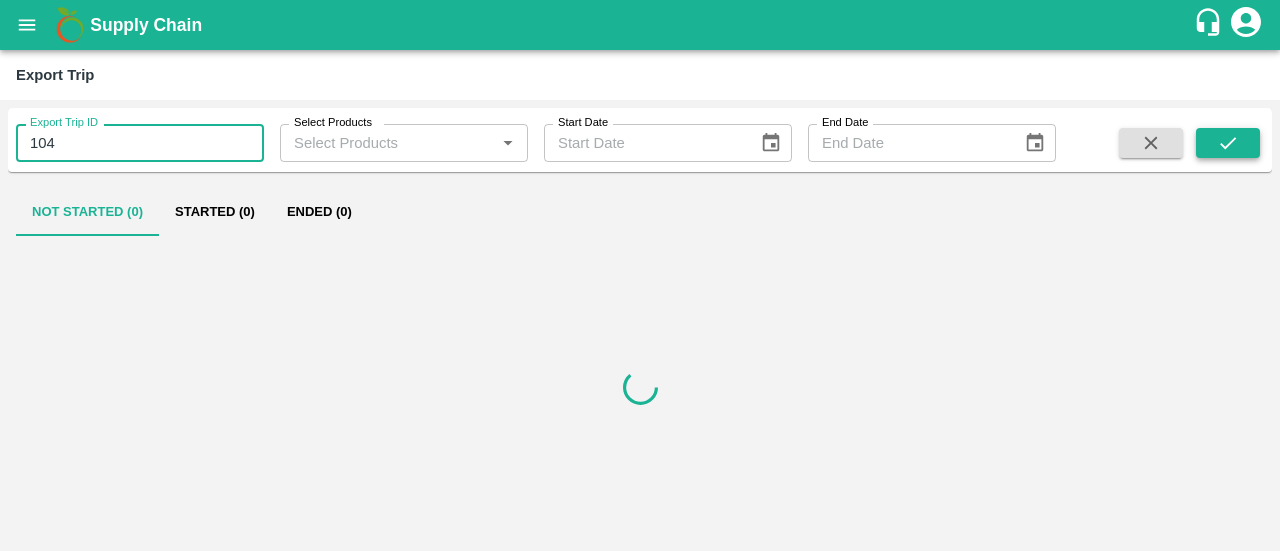 type on "104" 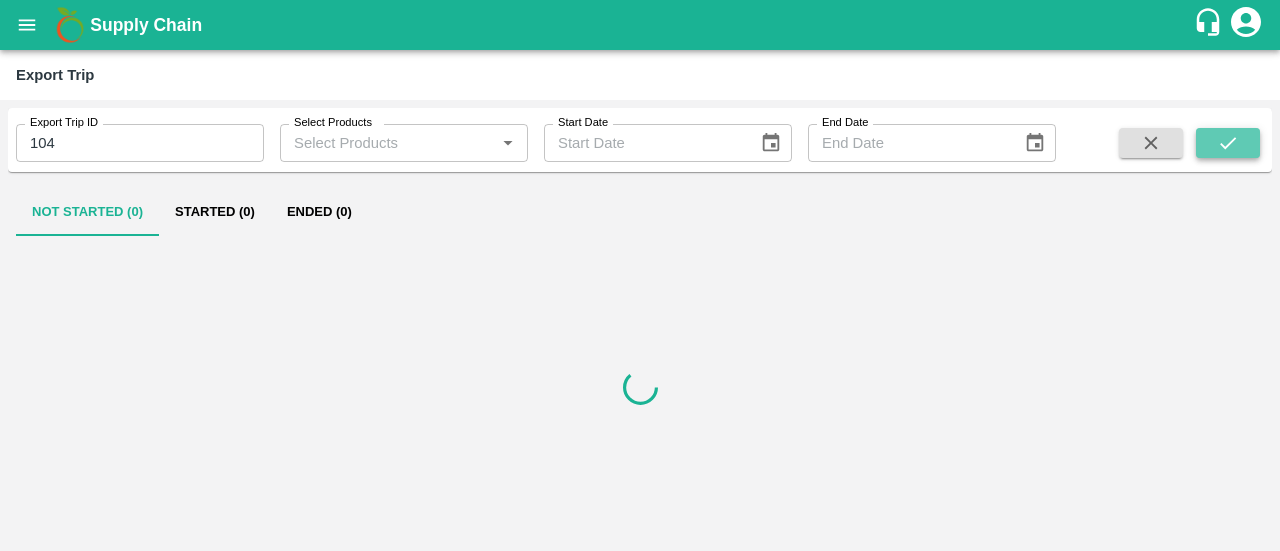 click 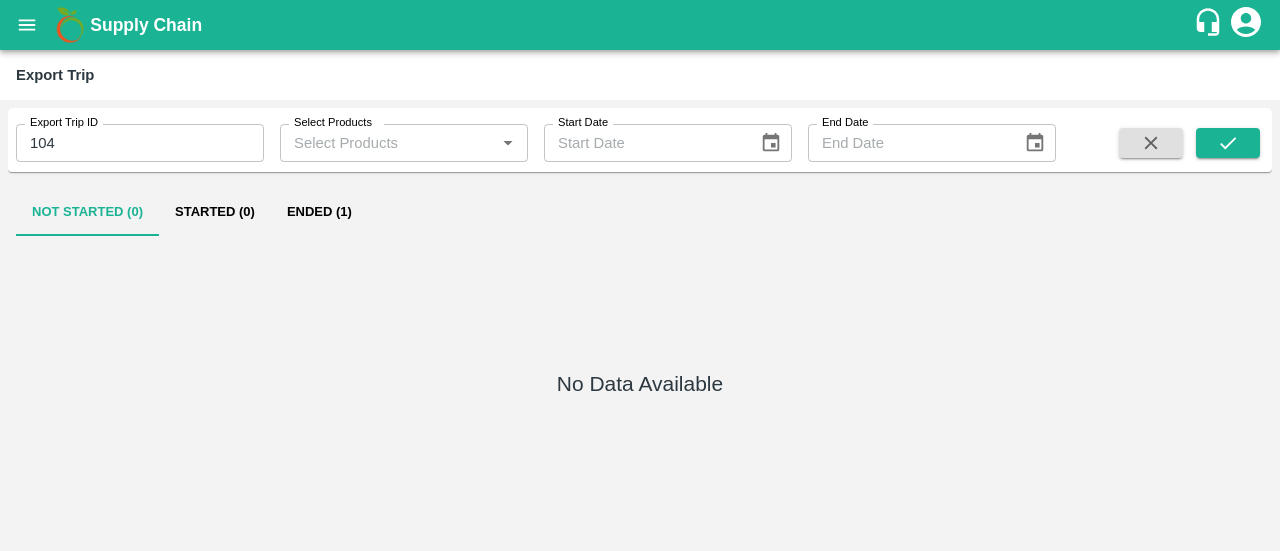 click on "Ended (1)" at bounding box center (319, 212) 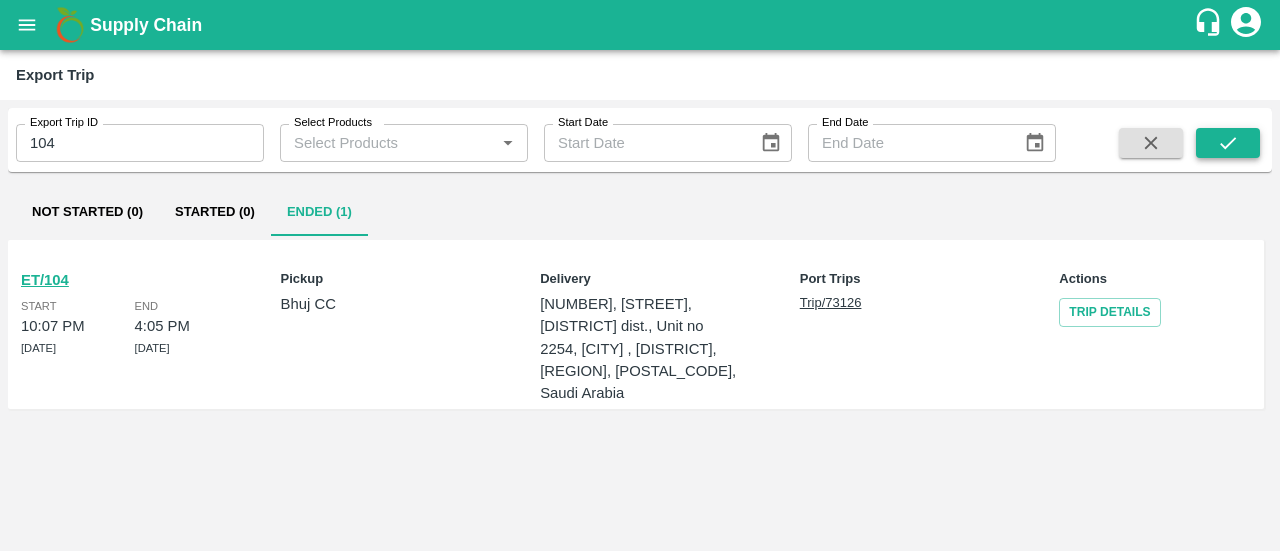 click 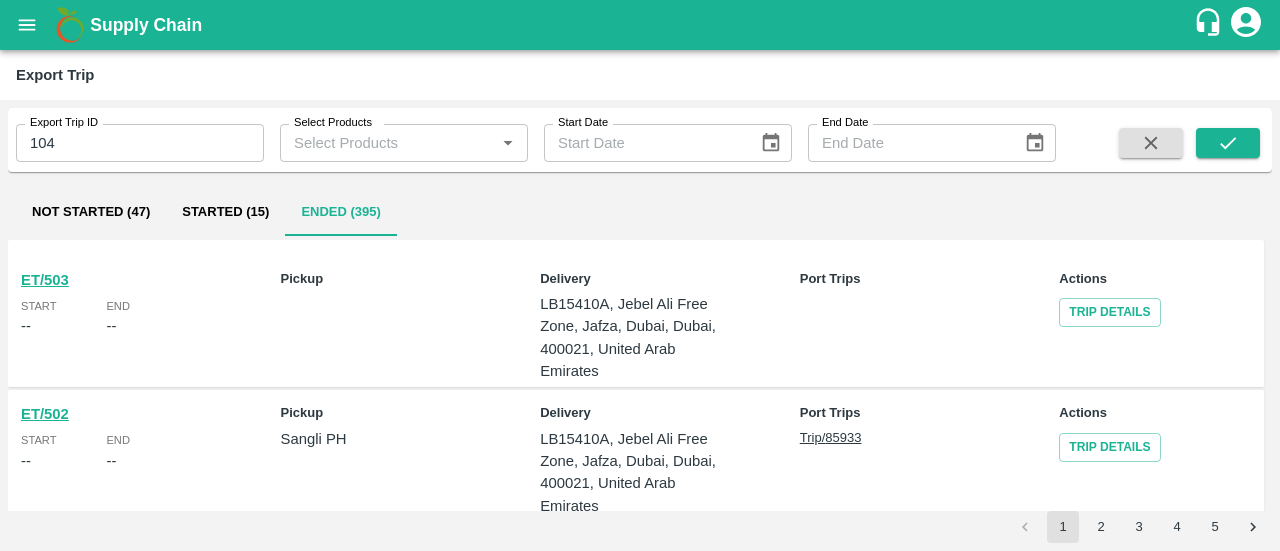 click on "104" at bounding box center (140, 143) 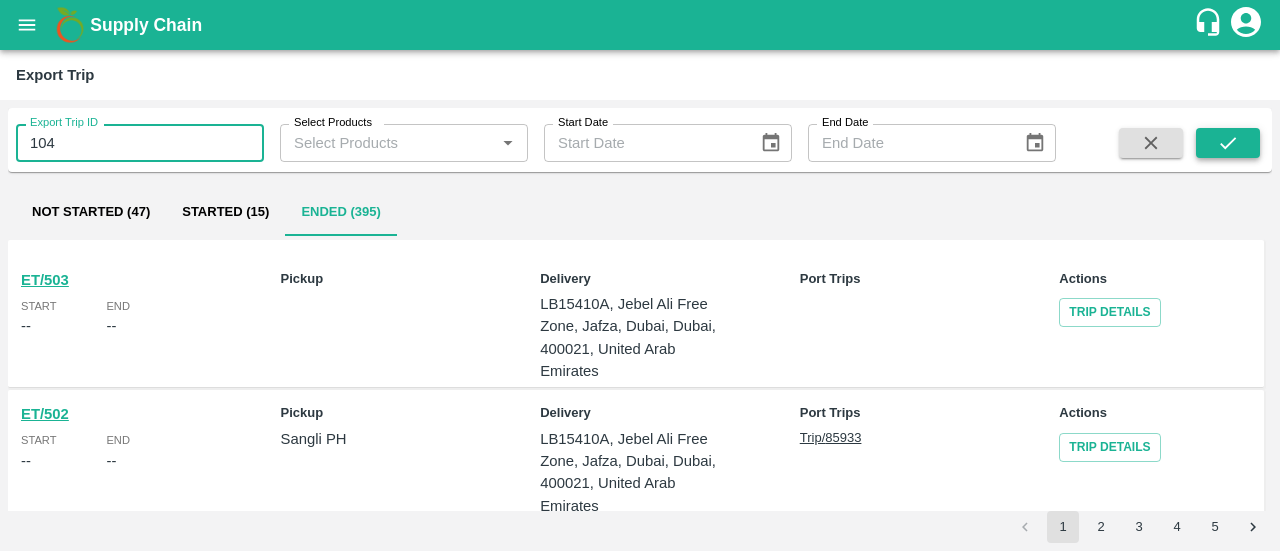 click at bounding box center [1228, 143] 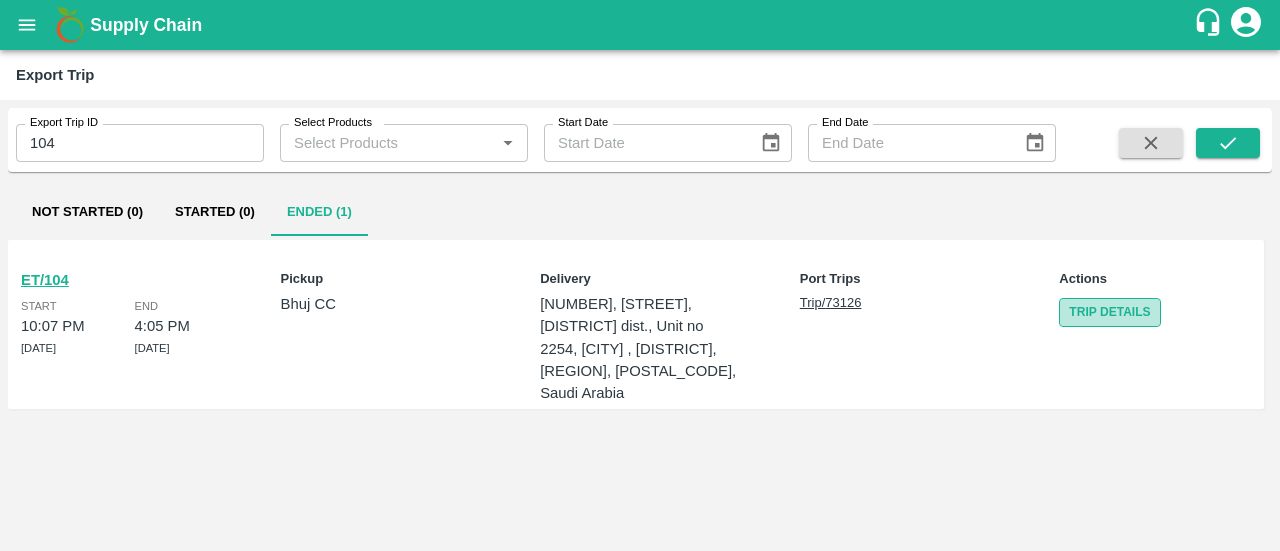 click on "Trip Details" at bounding box center (1109, 312) 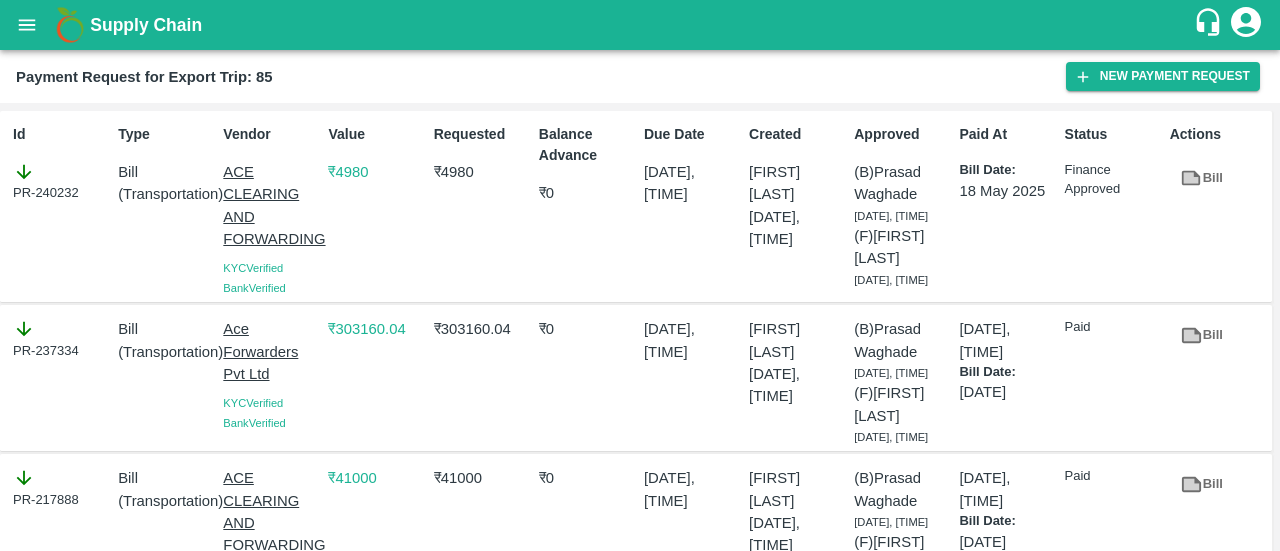 scroll, scrollTop: 0, scrollLeft: 0, axis: both 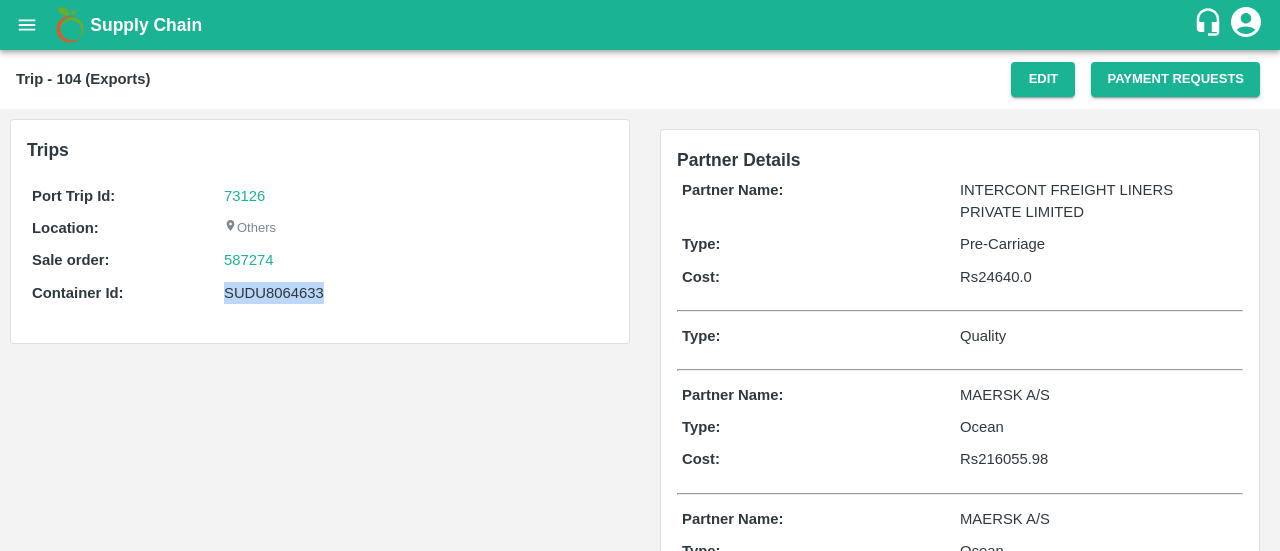 drag, startPoint x: 320, startPoint y: 289, endPoint x: 223, endPoint y: 288, distance: 97.00516 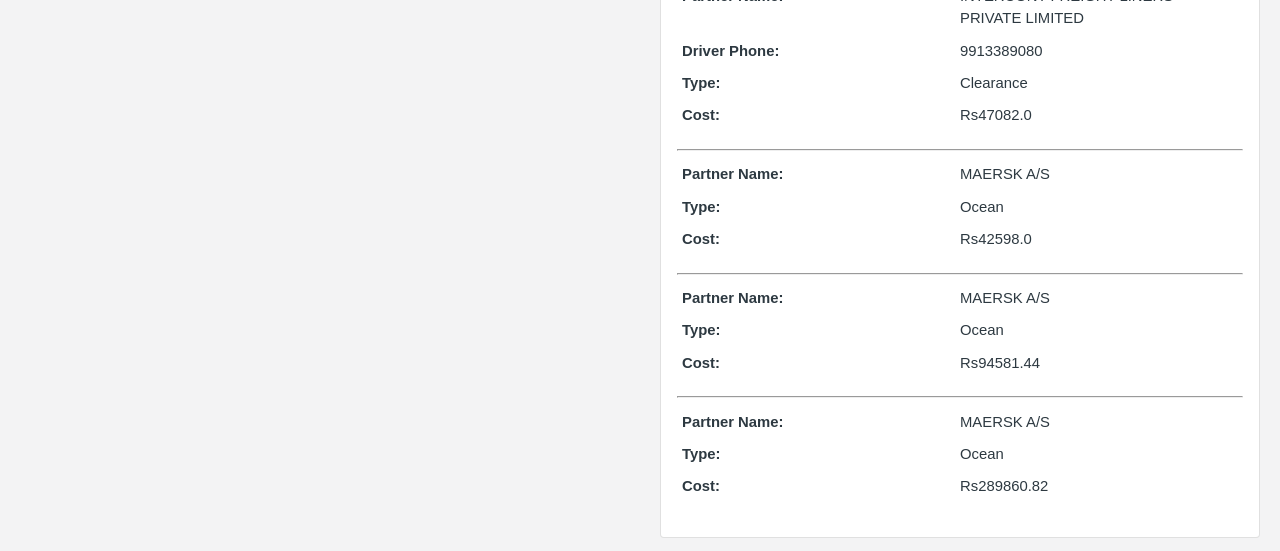 scroll, scrollTop: 0, scrollLeft: 0, axis: both 